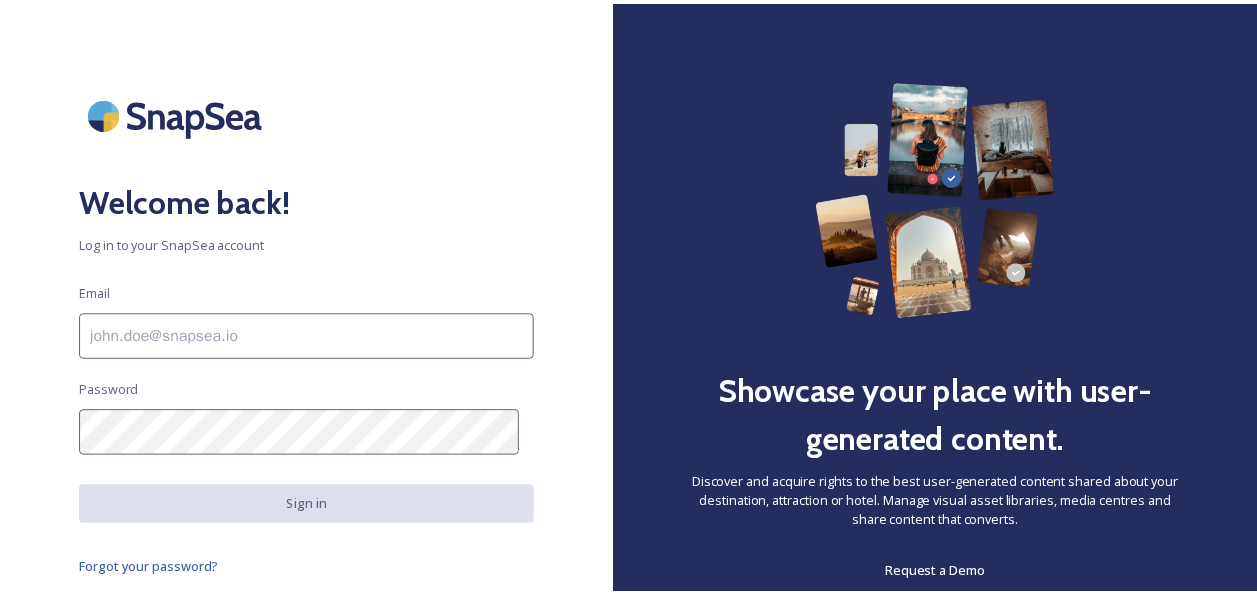 scroll, scrollTop: 0, scrollLeft: 0, axis: both 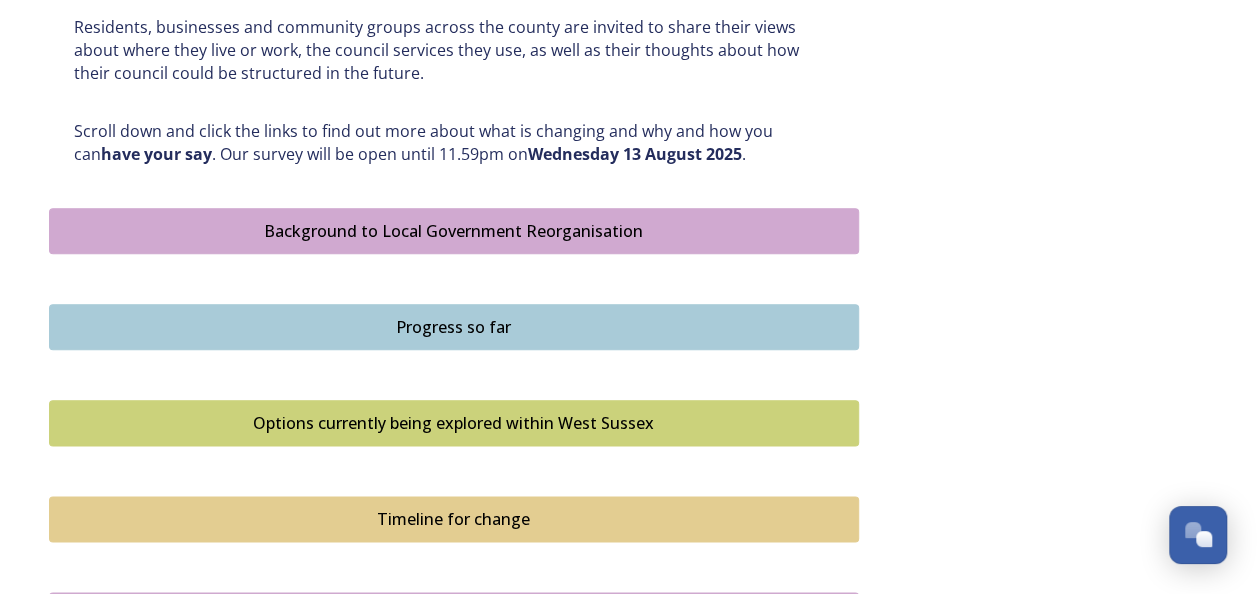 click on "Background to Local Government Reorganisation" at bounding box center [454, 231] 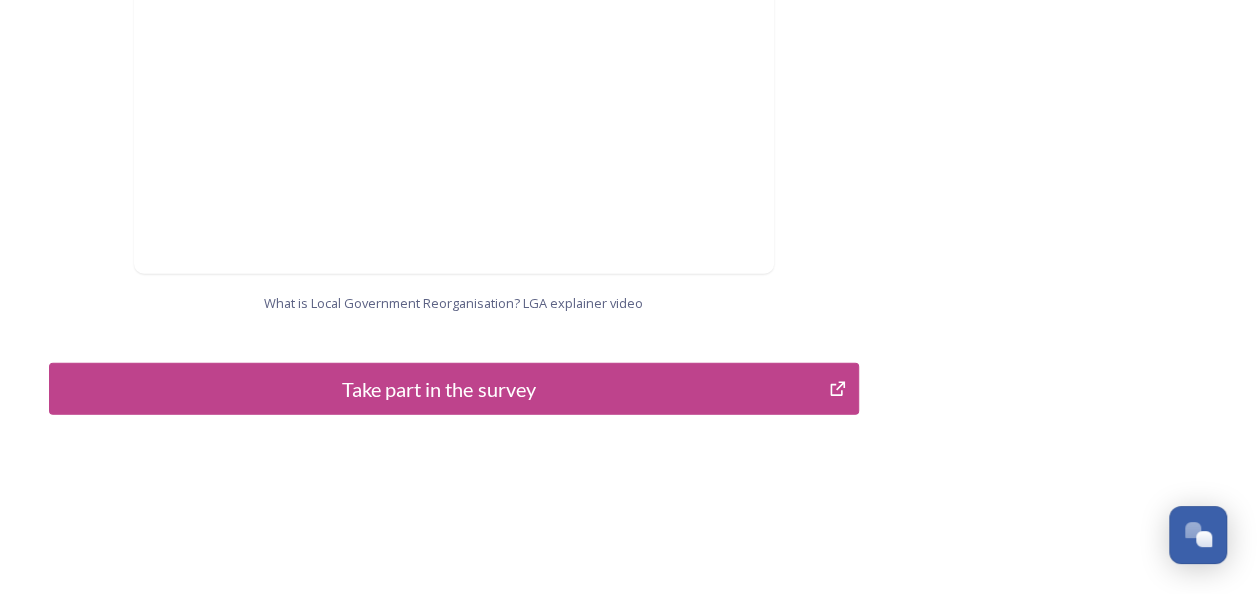 scroll, scrollTop: 2240, scrollLeft: 0, axis: vertical 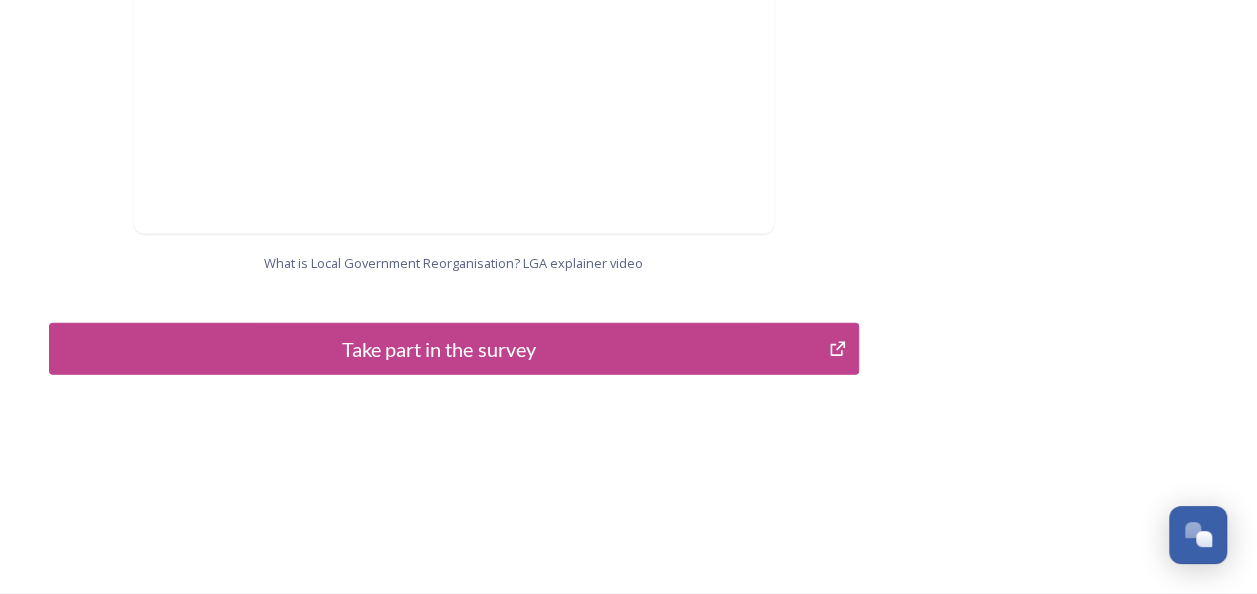 click on "Take part in the survey" at bounding box center (439, 349) 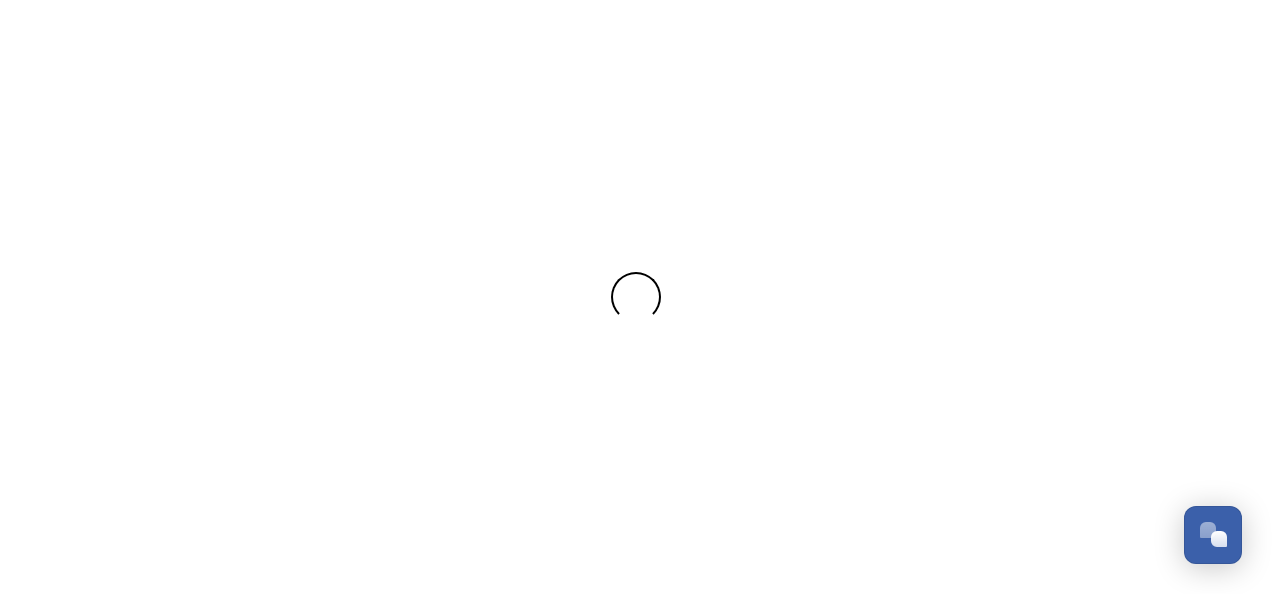 scroll, scrollTop: 0, scrollLeft: 0, axis: both 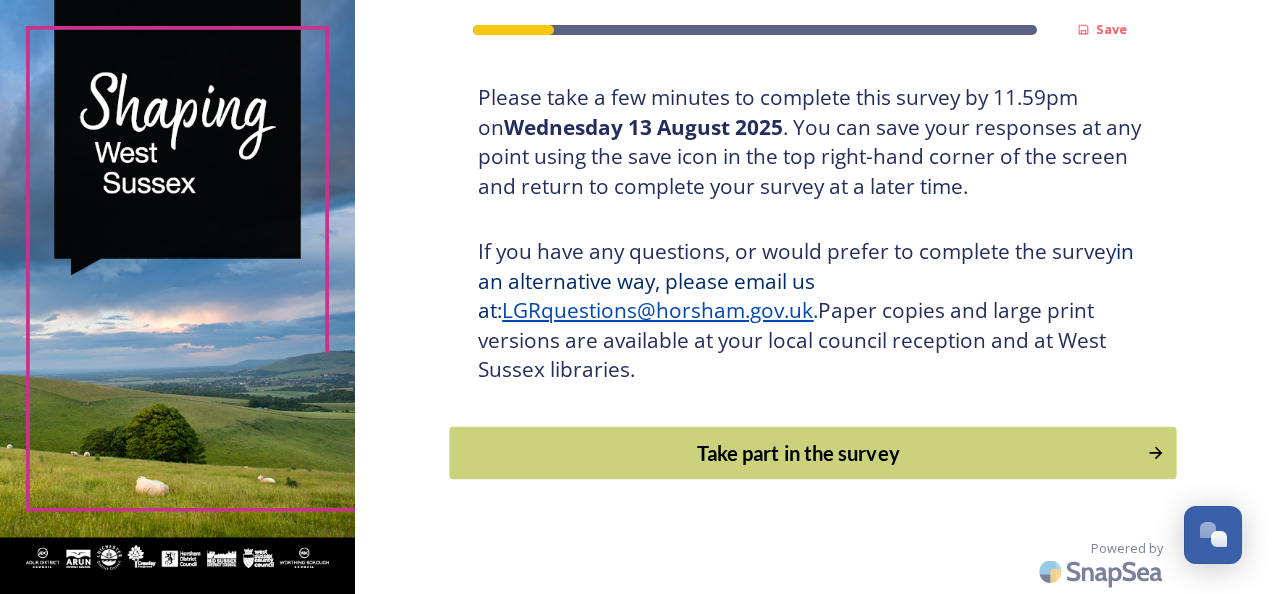 click on "Take part in the survey" at bounding box center [799, 453] 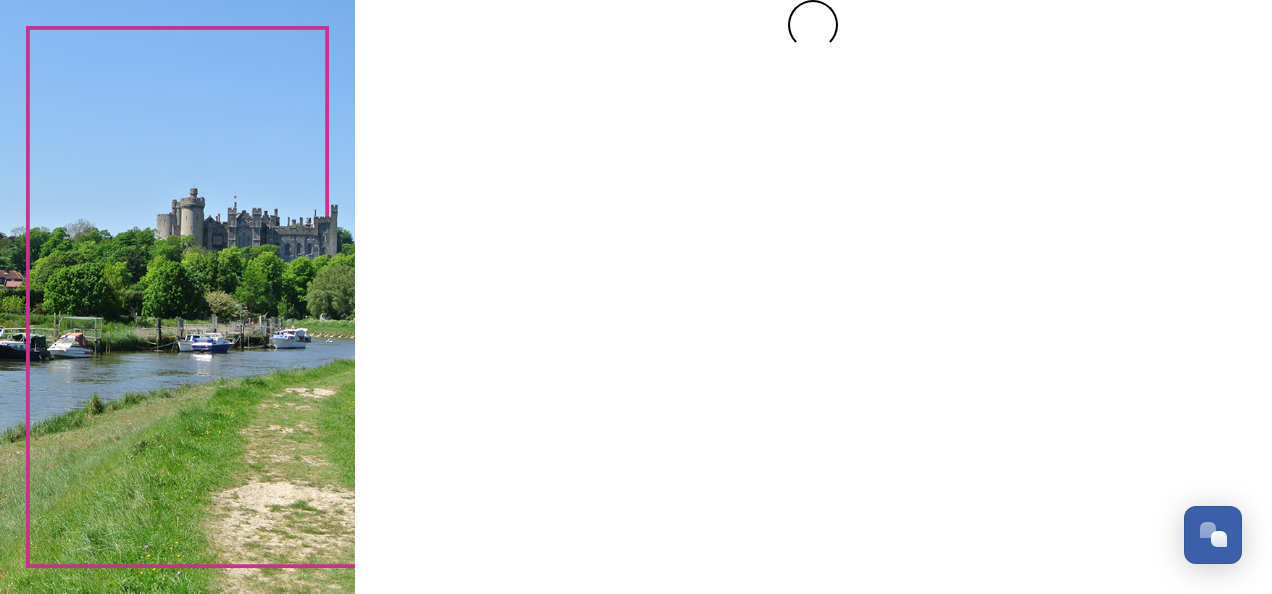 scroll, scrollTop: 0, scrollLeft: 0, axis: both 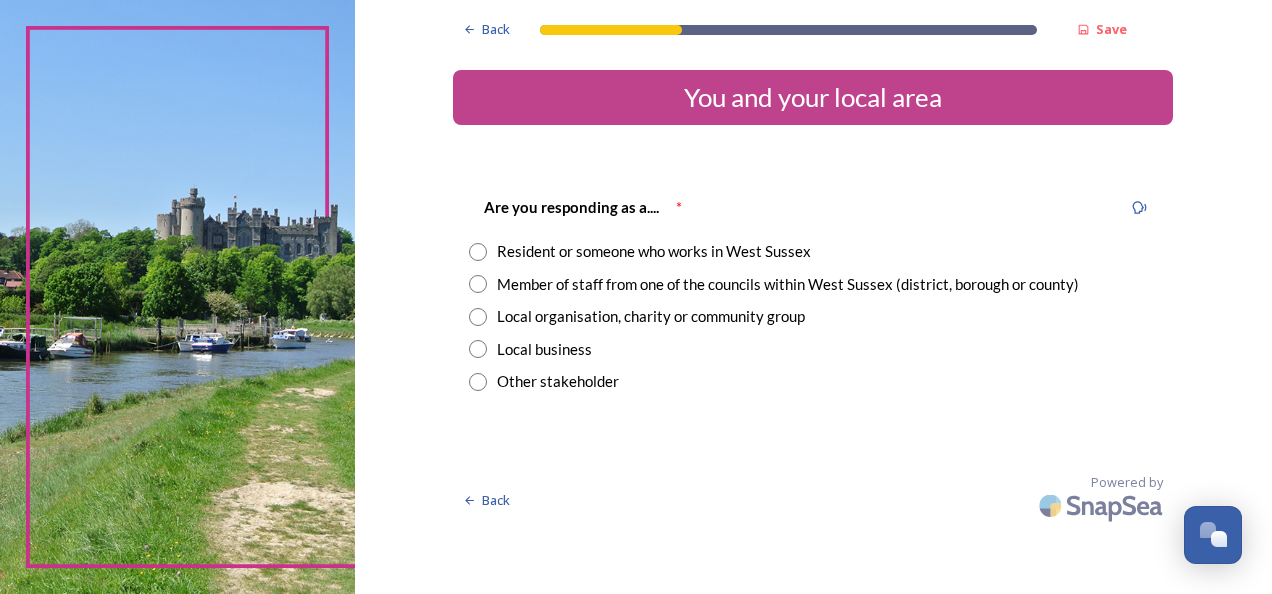 click at bounding box center (478, 252) 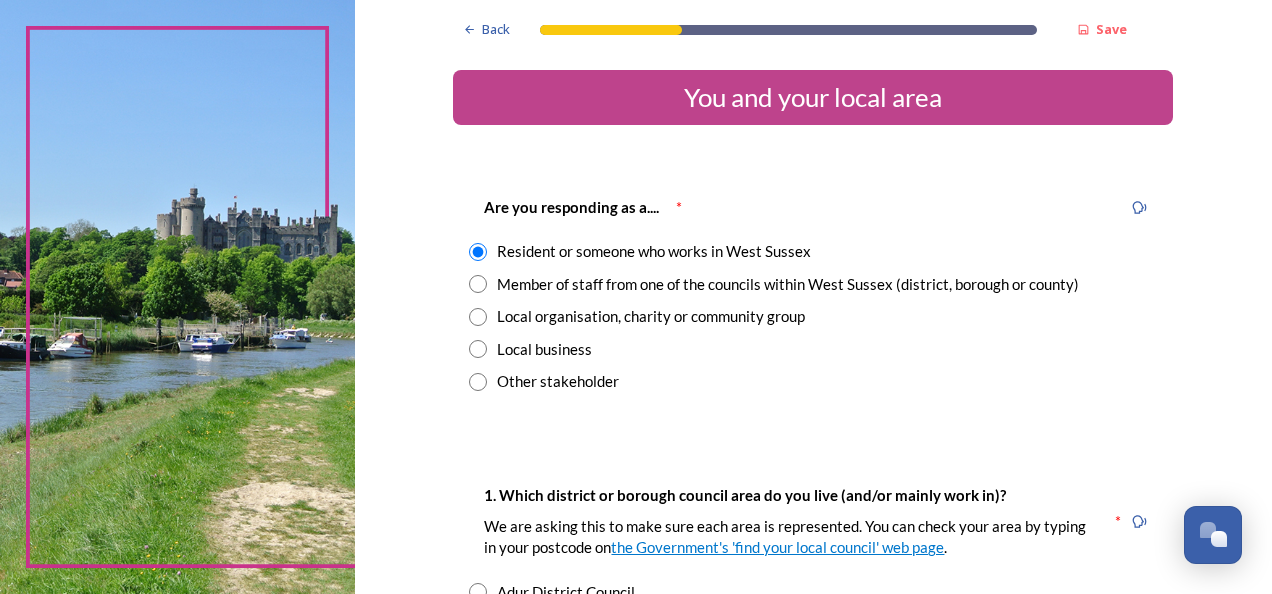 scroll, scrollTop: 300, scrollLeft: 0, axis: vertical 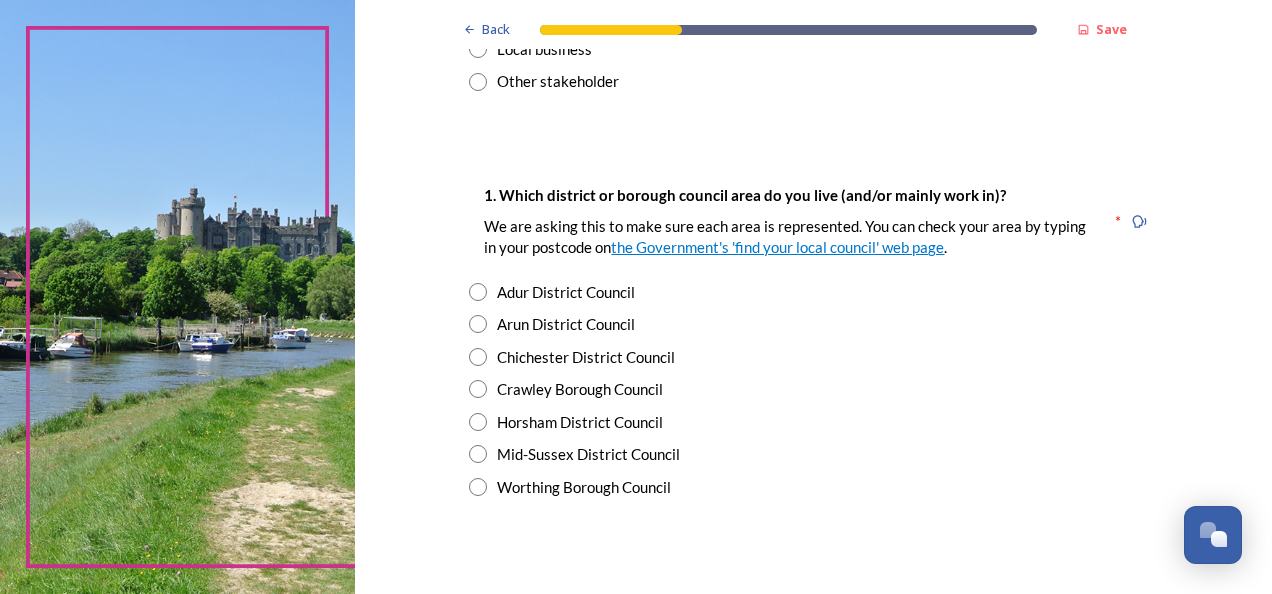 click at bounding box center (478, 454) 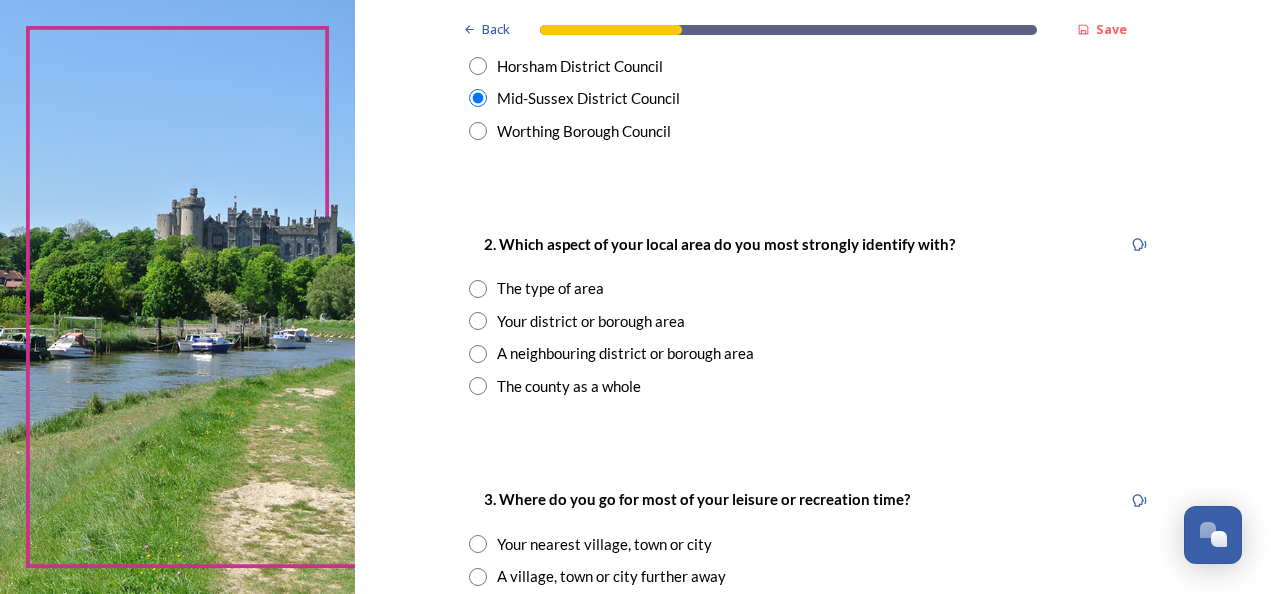 scroll, scrollTop: 700, scrollLeft: 0, axis: vertical 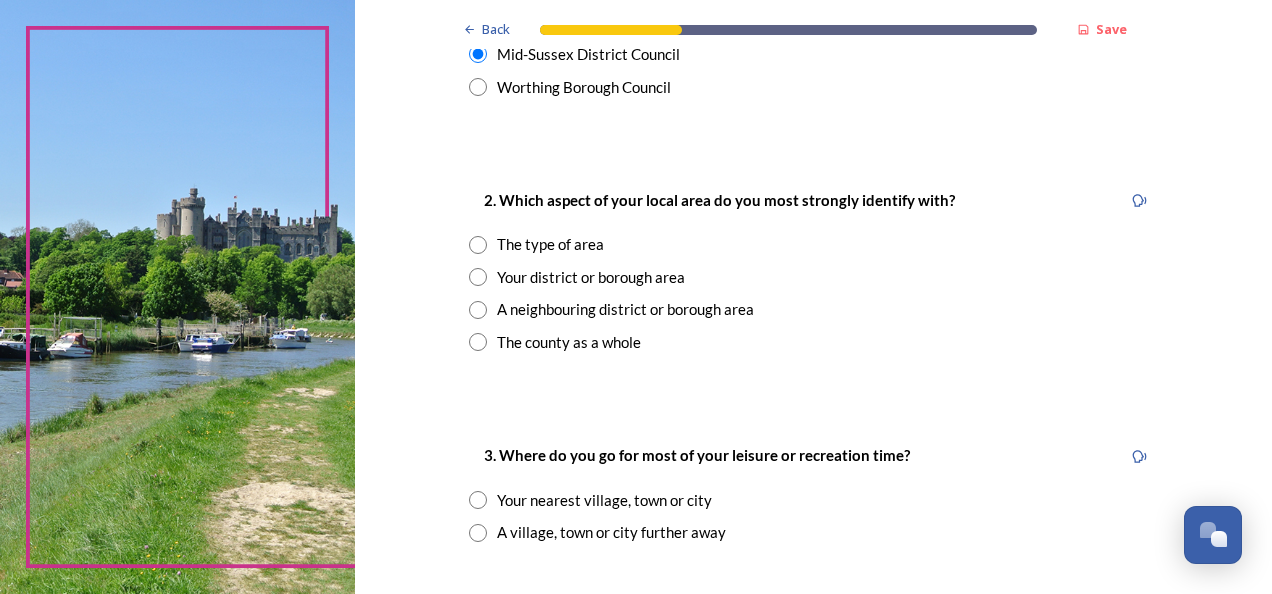 click at bounding box center (478, 277) 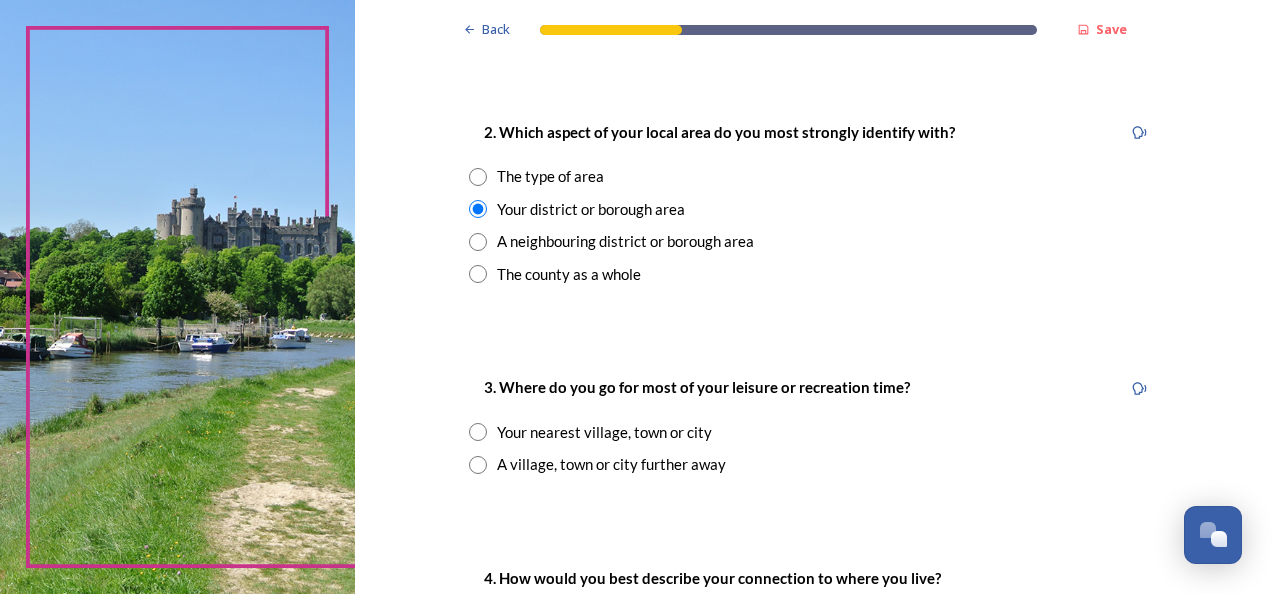 scroll, scrollTop: 900, scrollLeft: 0, axis: vertical 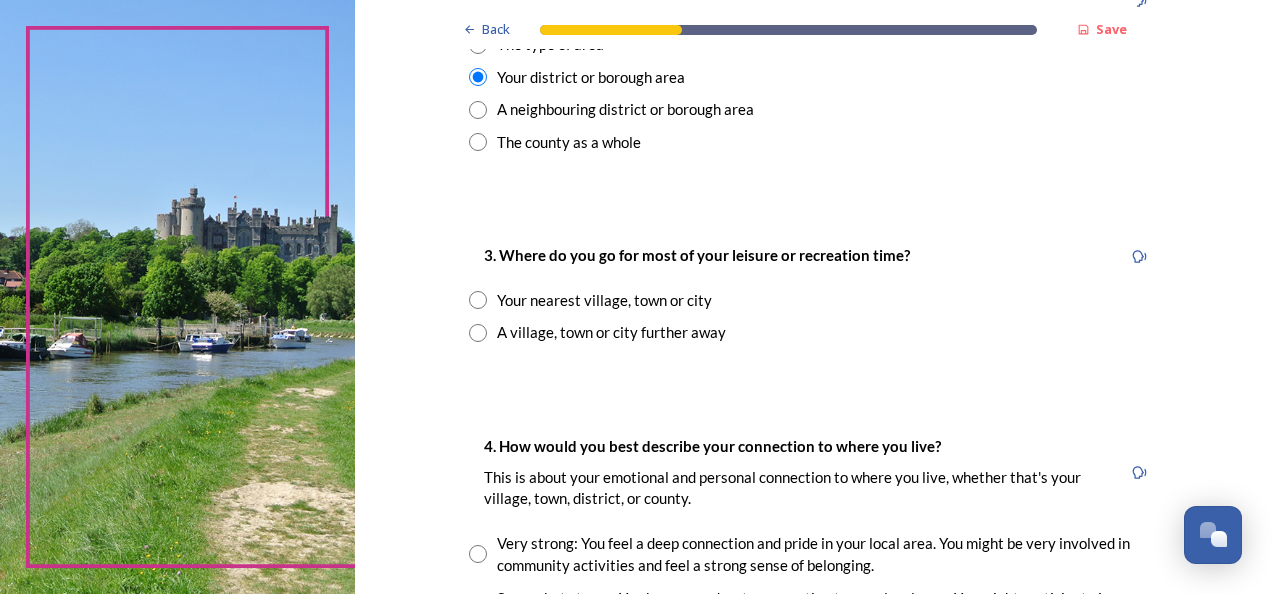 click at bounding box center (478, 300) 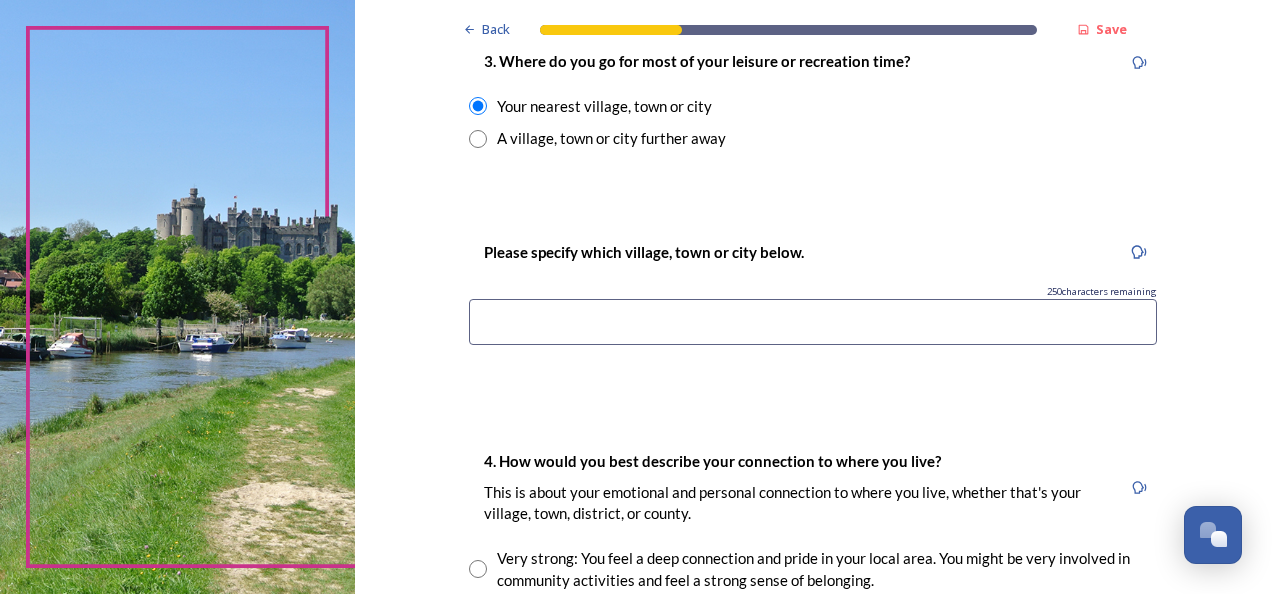 scroll, scrollTop: 1100, scrollLeft: 0, axis: vertical 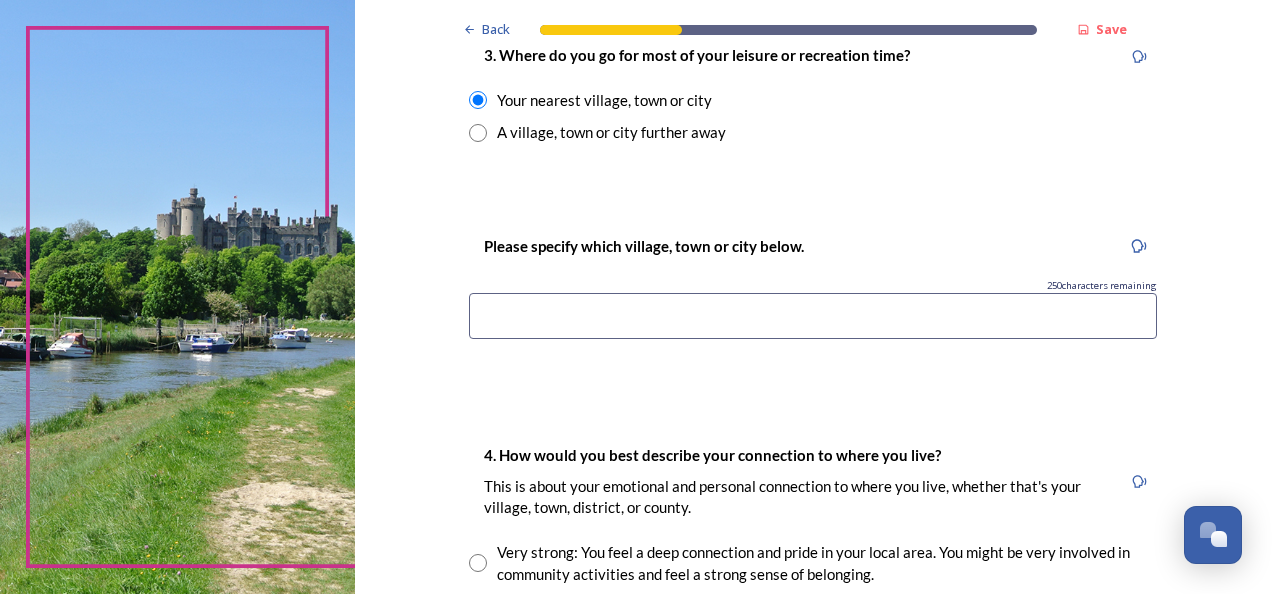 click at bounding box center (813, 316) 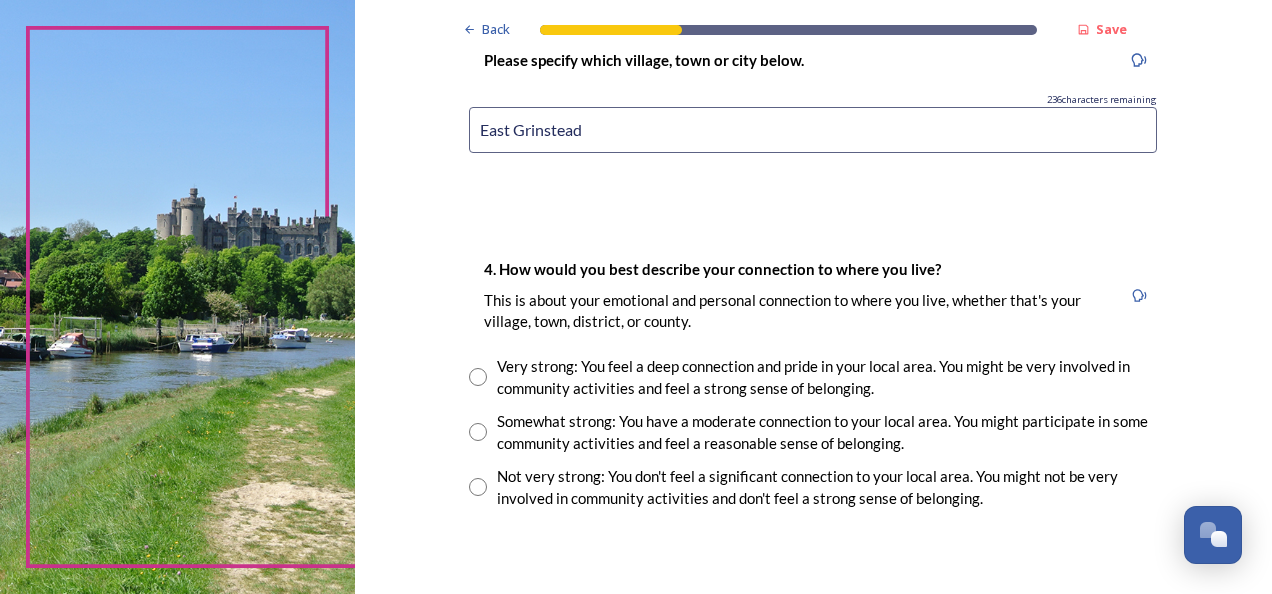 scroll, scrollTop: 1400, scrollLeft: 0, axis: vertical 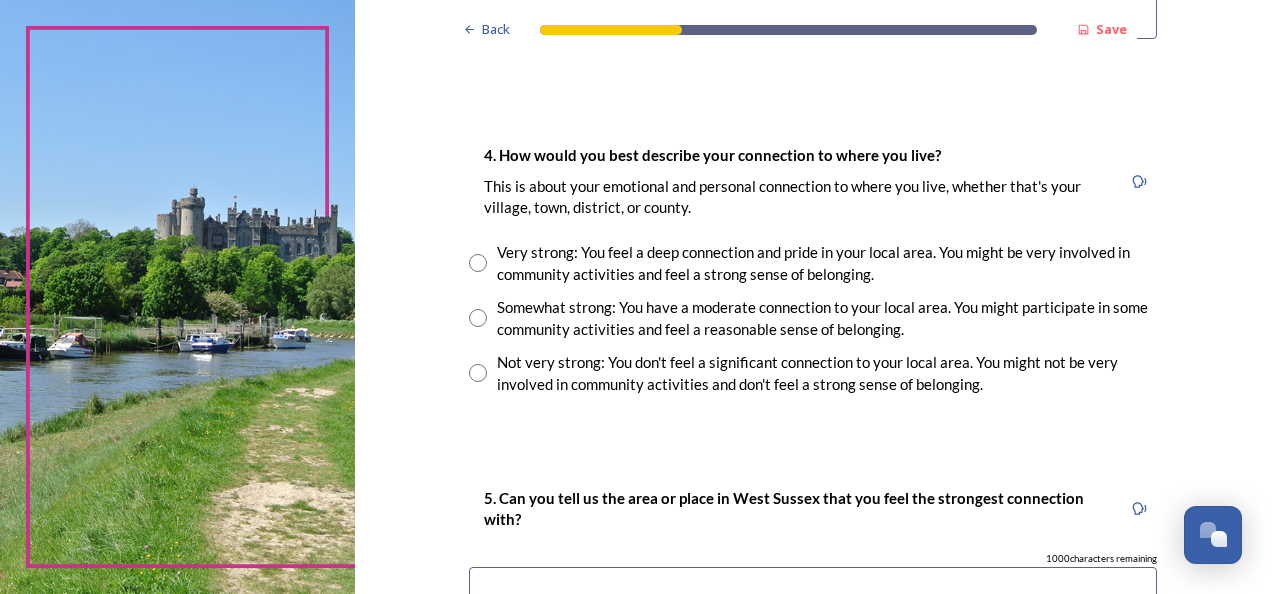 type on "East Grinstead" 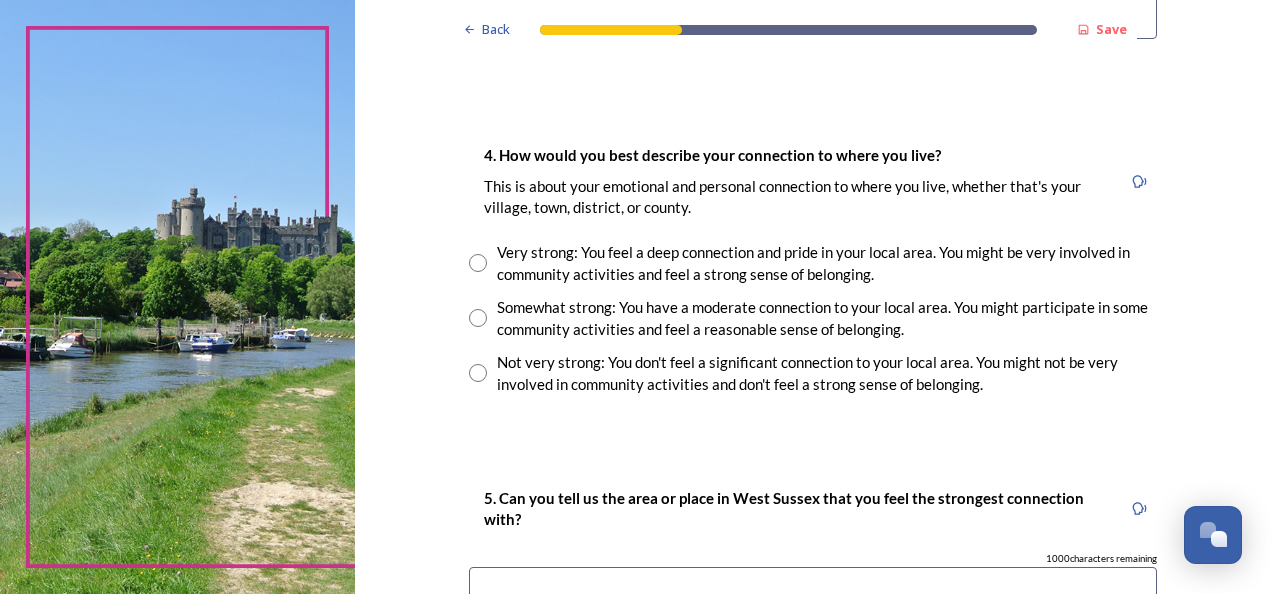 radio on "true" 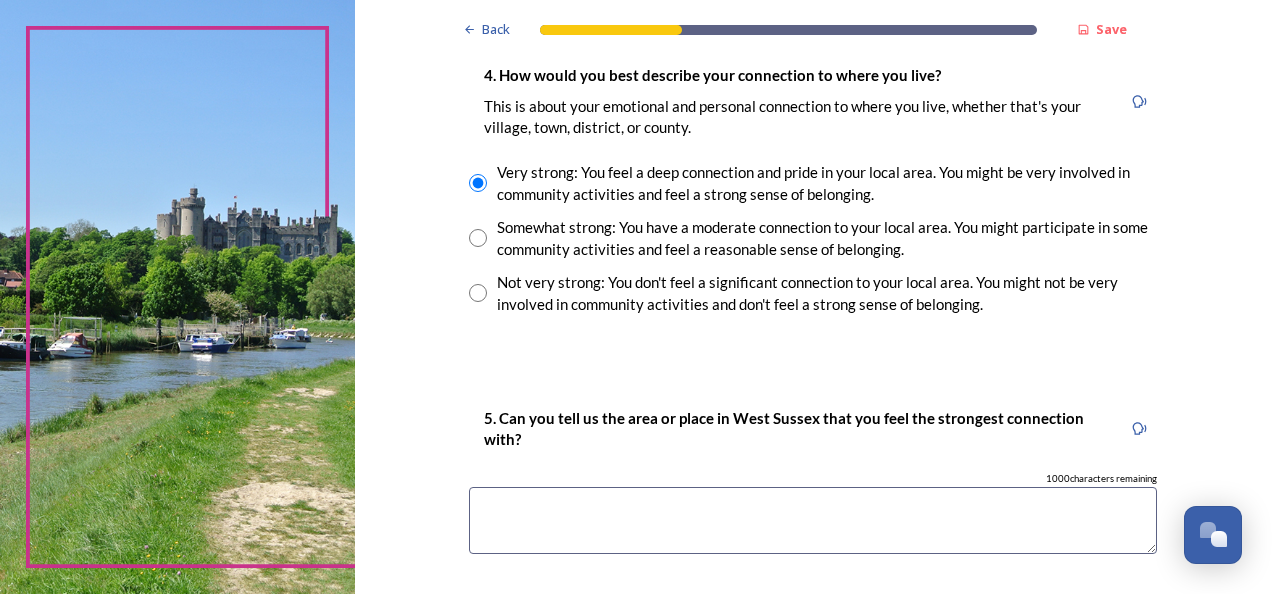 scroll, scrollTop: 1700, scrollLeft: 0, axis: vertical 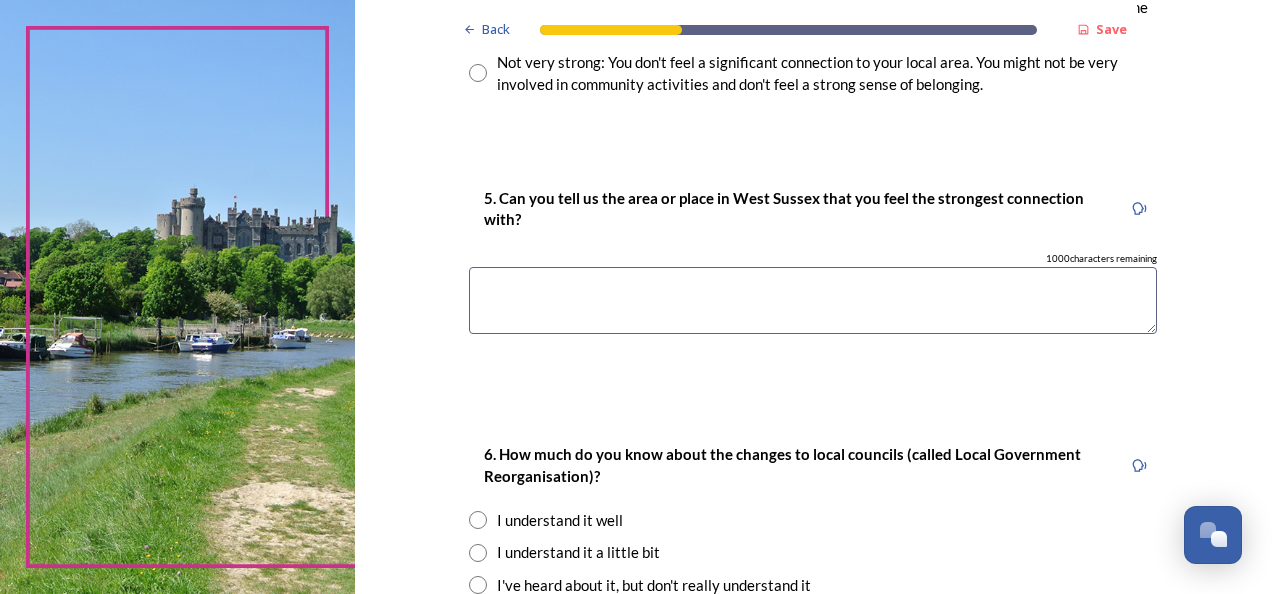 click at bounding box center (813, 300) 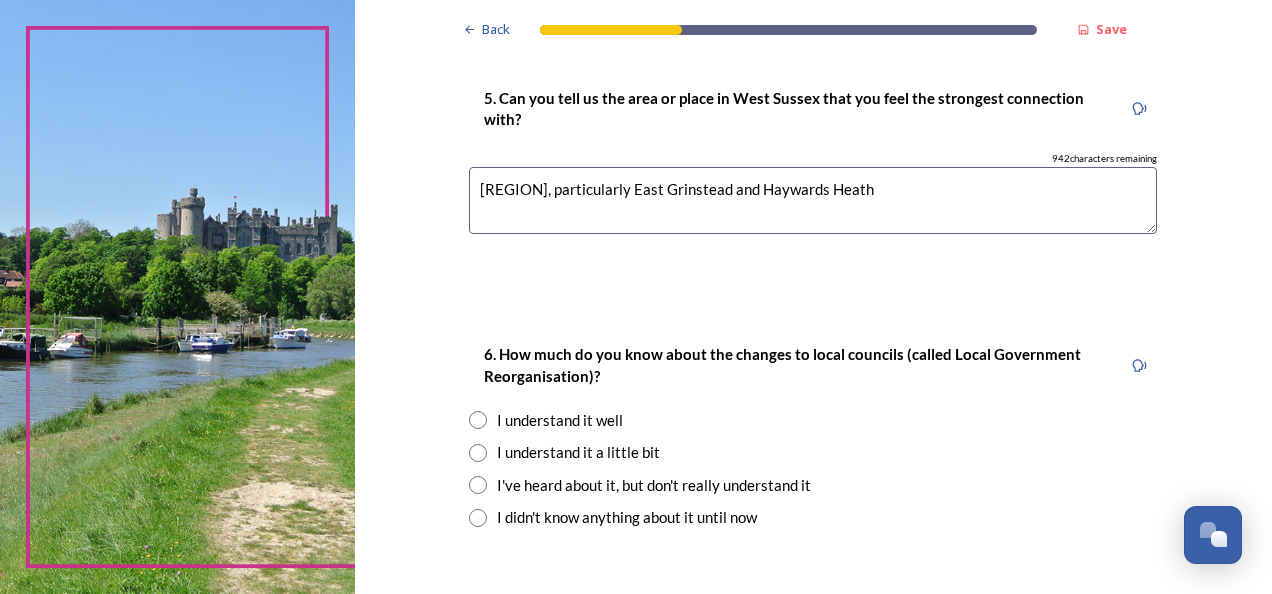 scroll, scrollTop: 1900, scrollLeft: 0, axis: vertical 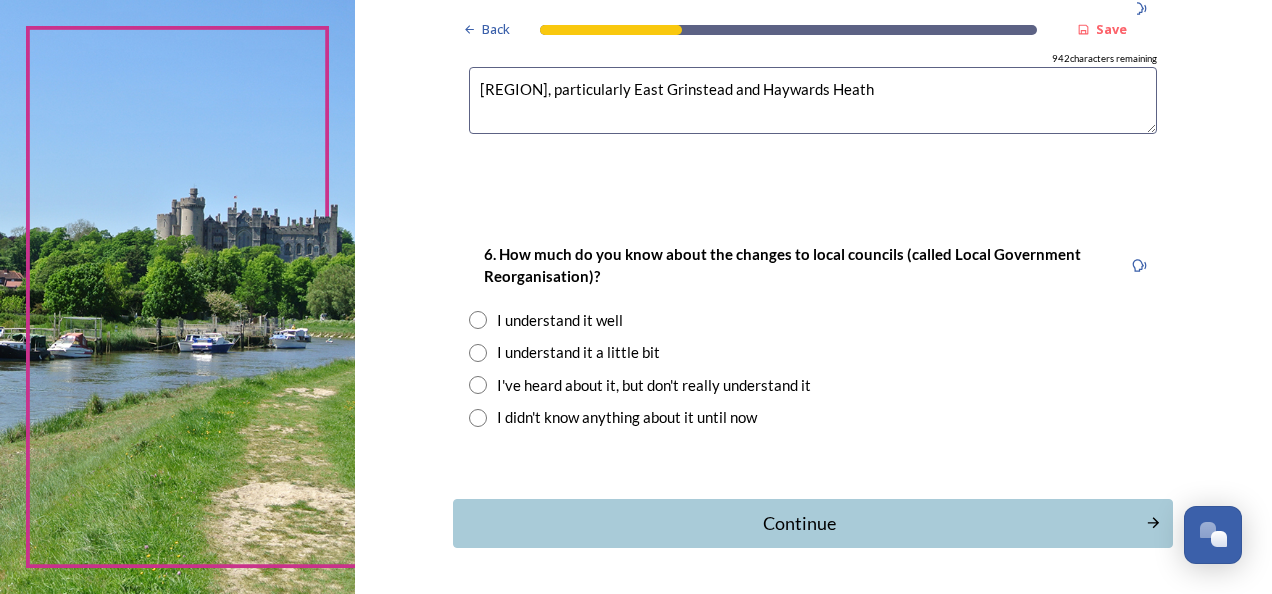 type on "[REGION], particularly East Grinstead and Haywards Heath" 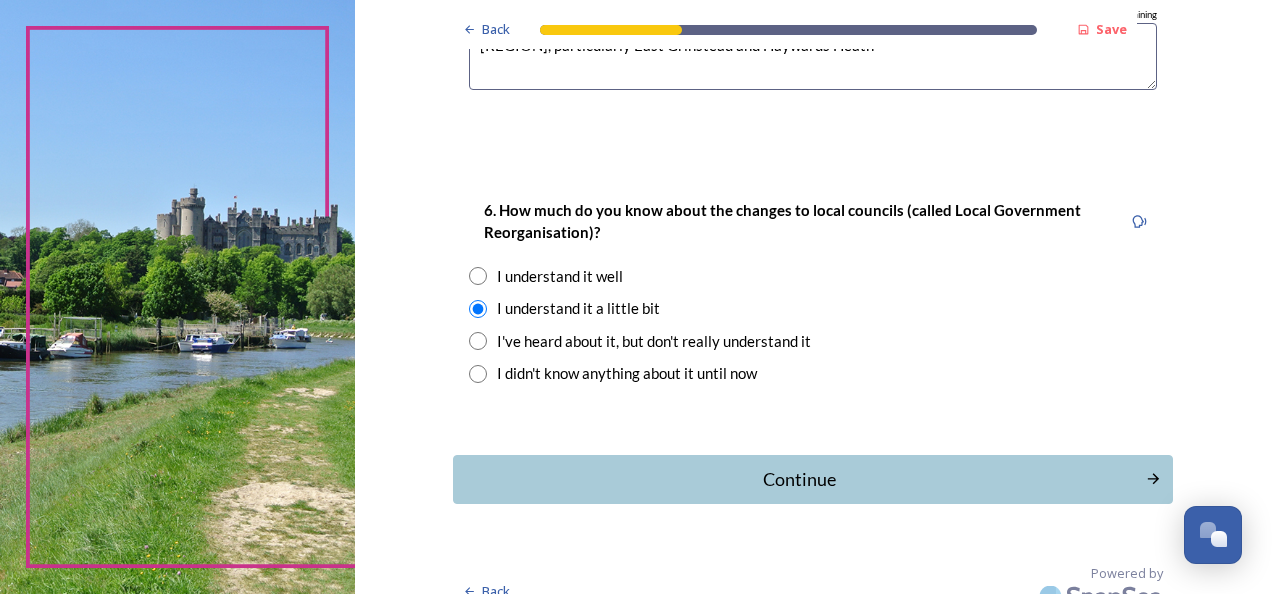 scroll, scrollTop: 1968, scrollLeft: 0, axis: vertical 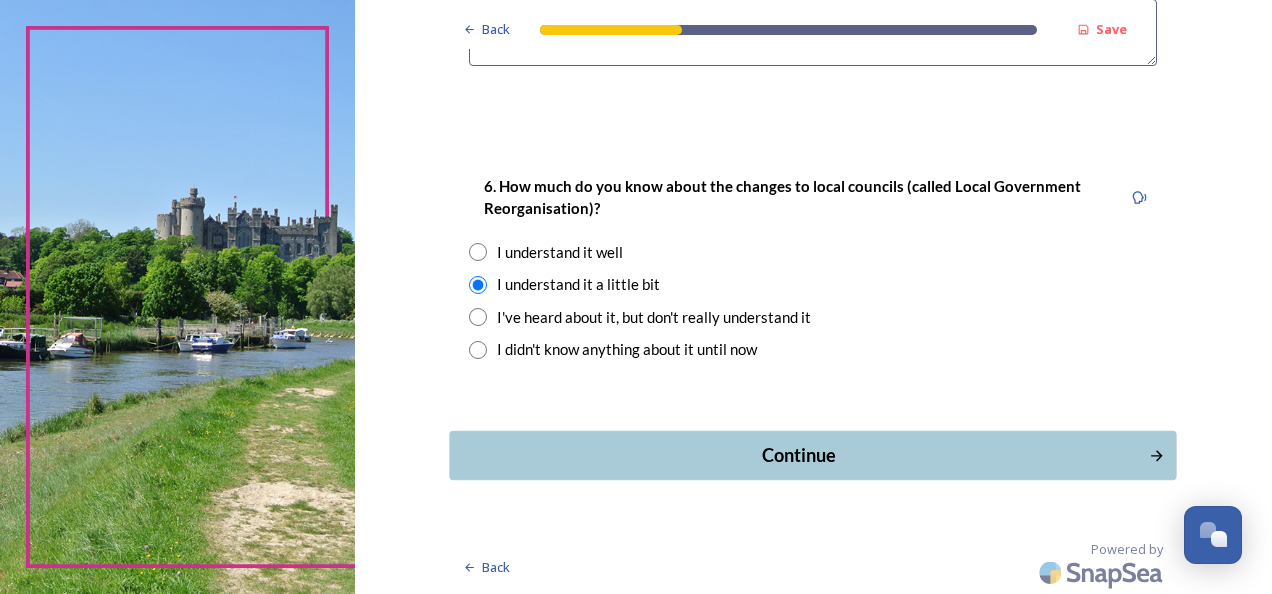 click on "Continue" at bounding box center (799, 455) 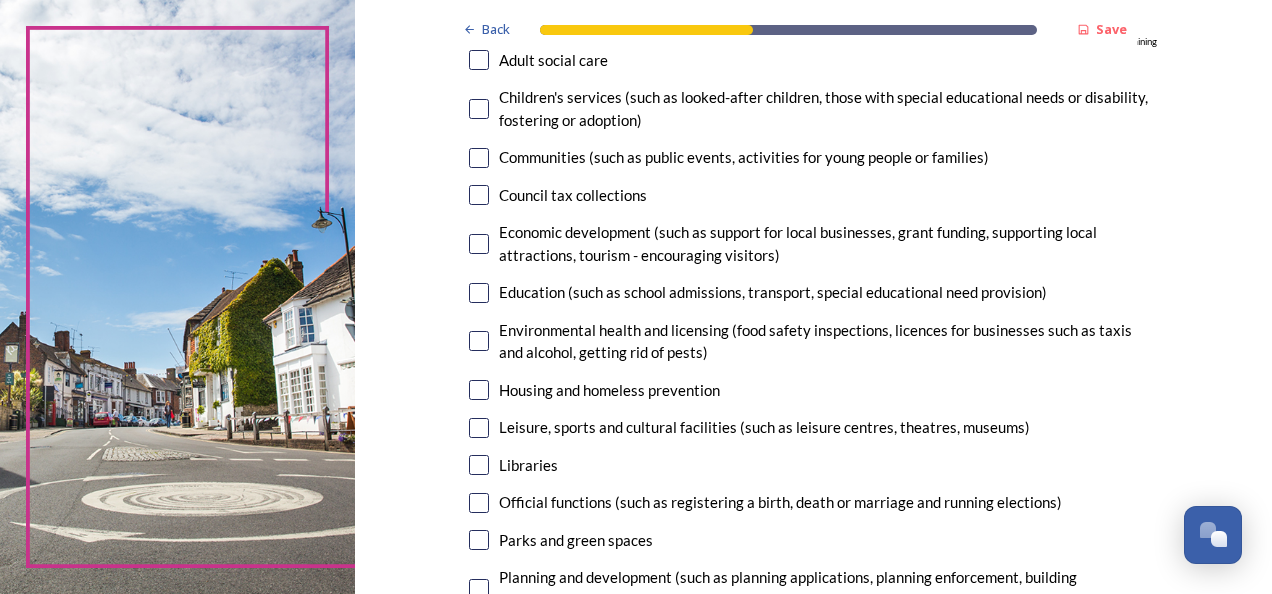 scroll, scrollTop: 300, scrollLeft: 0, axis: vertical 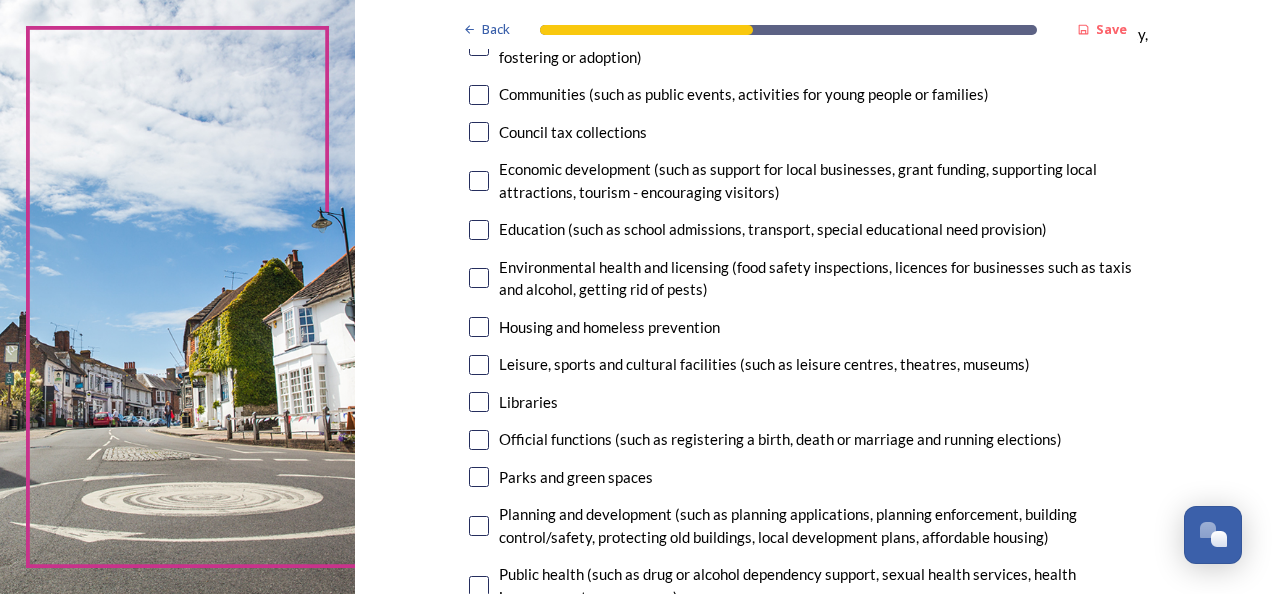 click at bounding box center [479, 327] 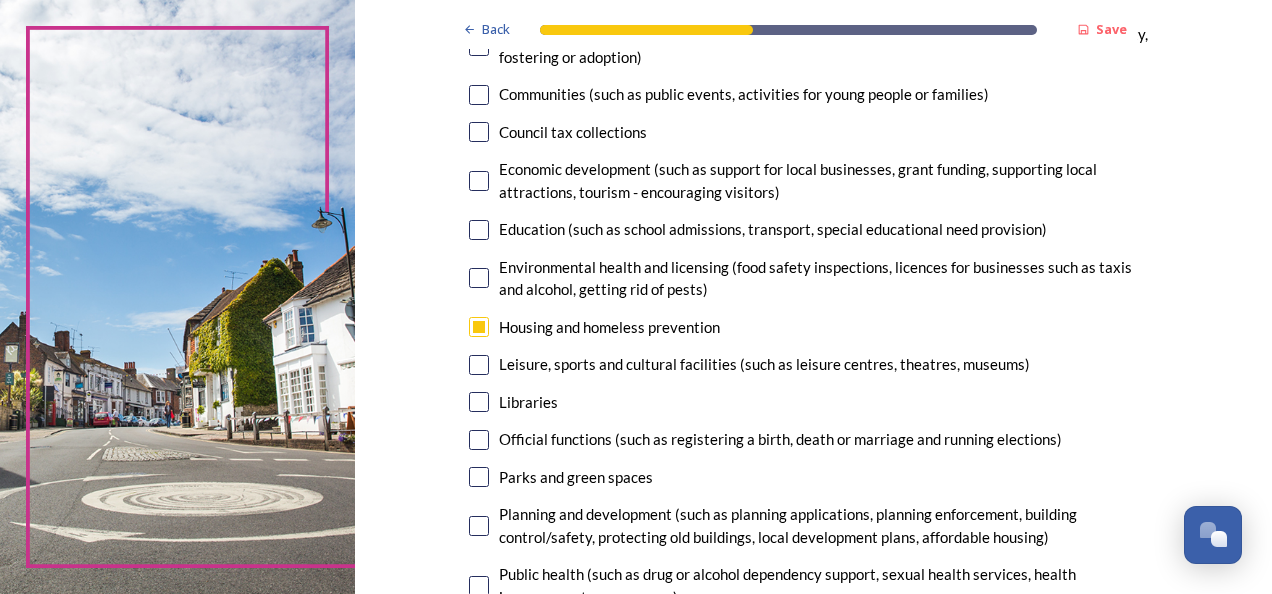 click at bounding box center (479, 402) 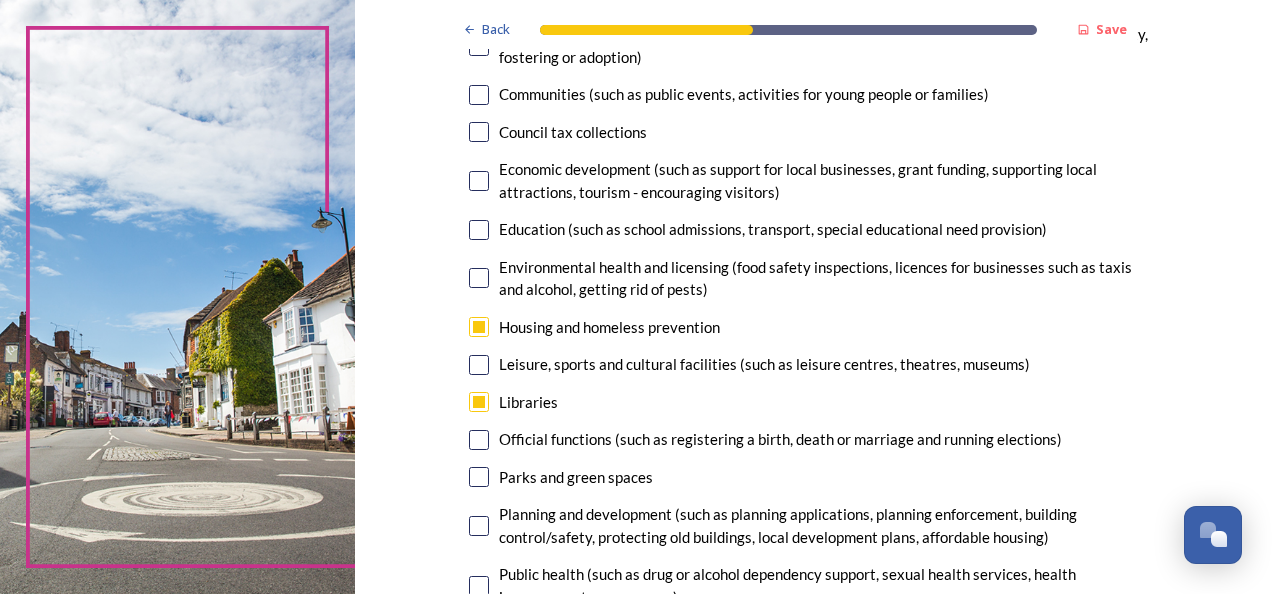 click at bounding box center (479, 365) 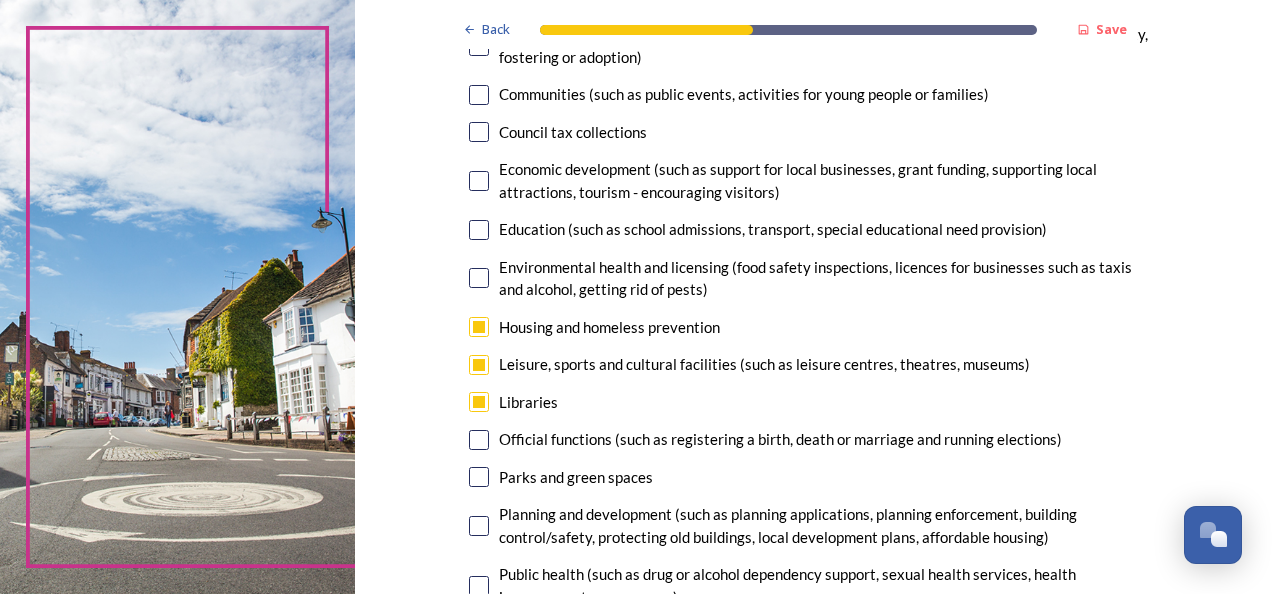 scroll, scrollTop: 200, scrollLeft: 0, axis: vertical 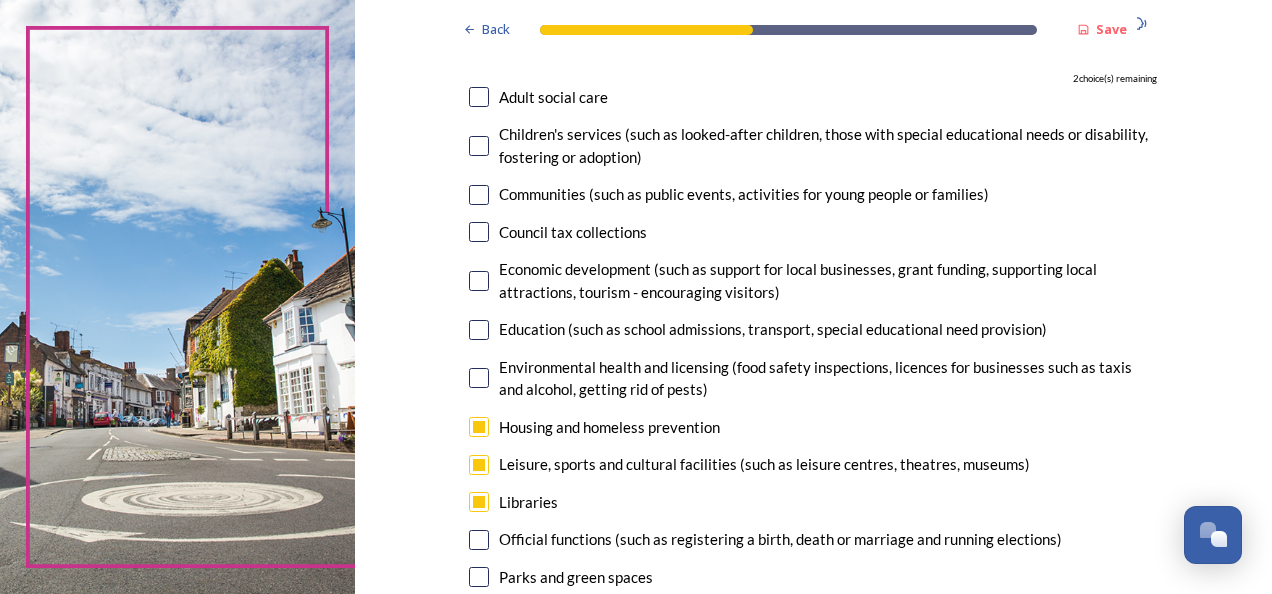 click at bounding box center (479, 281) 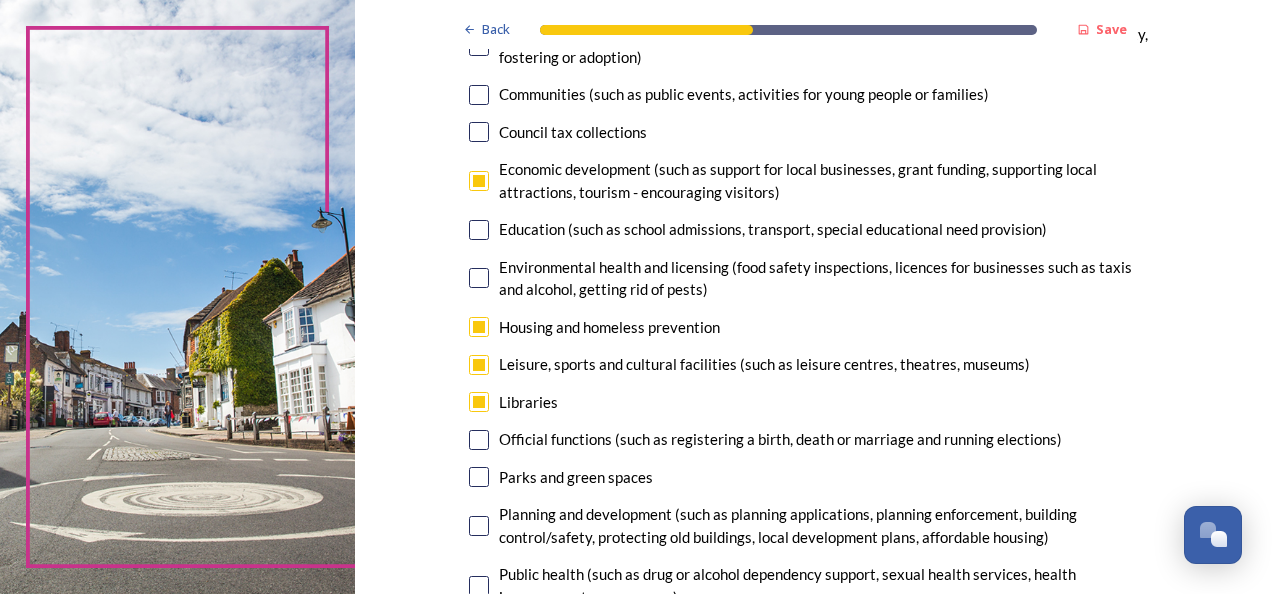scroll, scrollTop: 500, scrollLeft: 0, axis: vertical 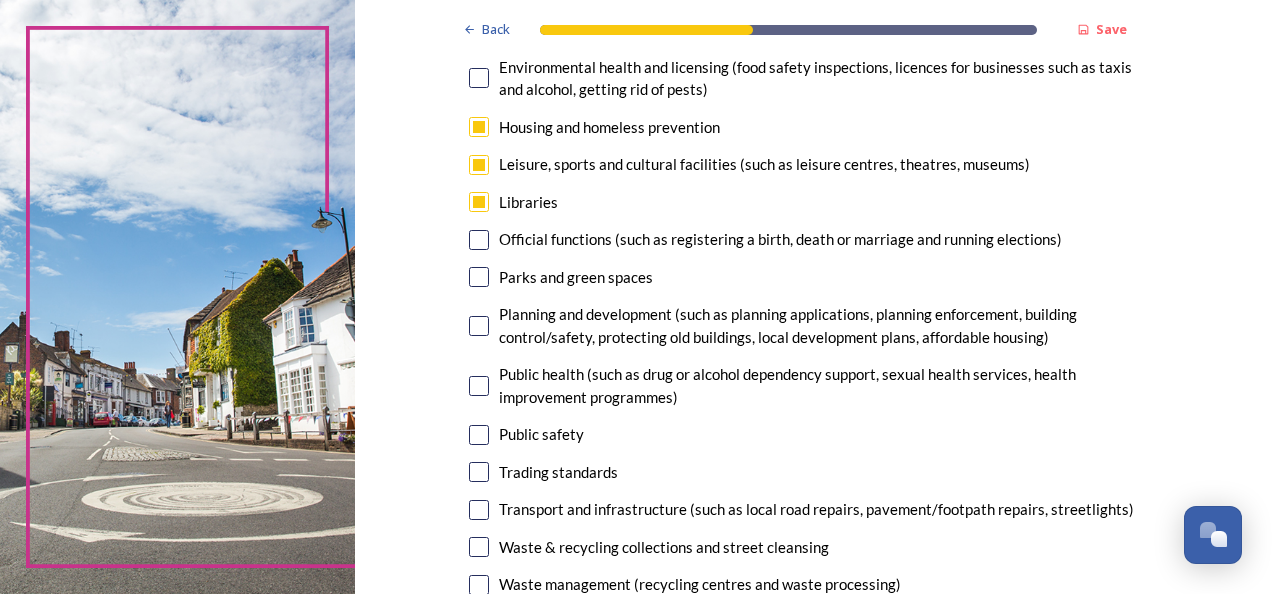 click at bounding box center [479, 277] 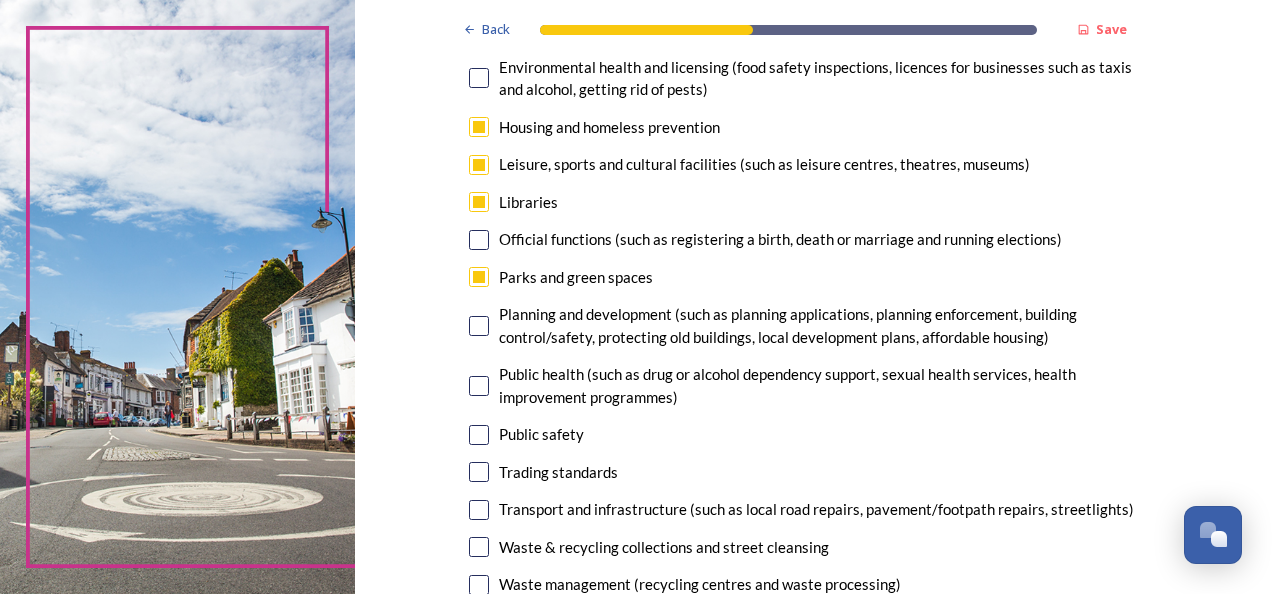 click at bounding box center (479, 165) 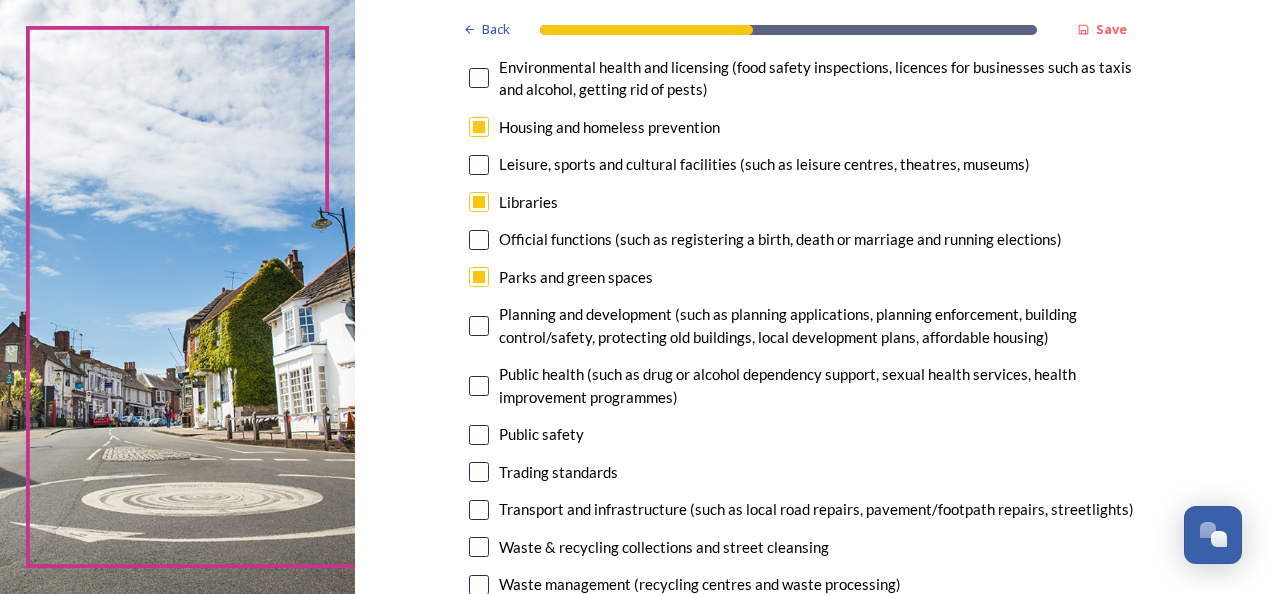 click at bounding box center [479, 435] 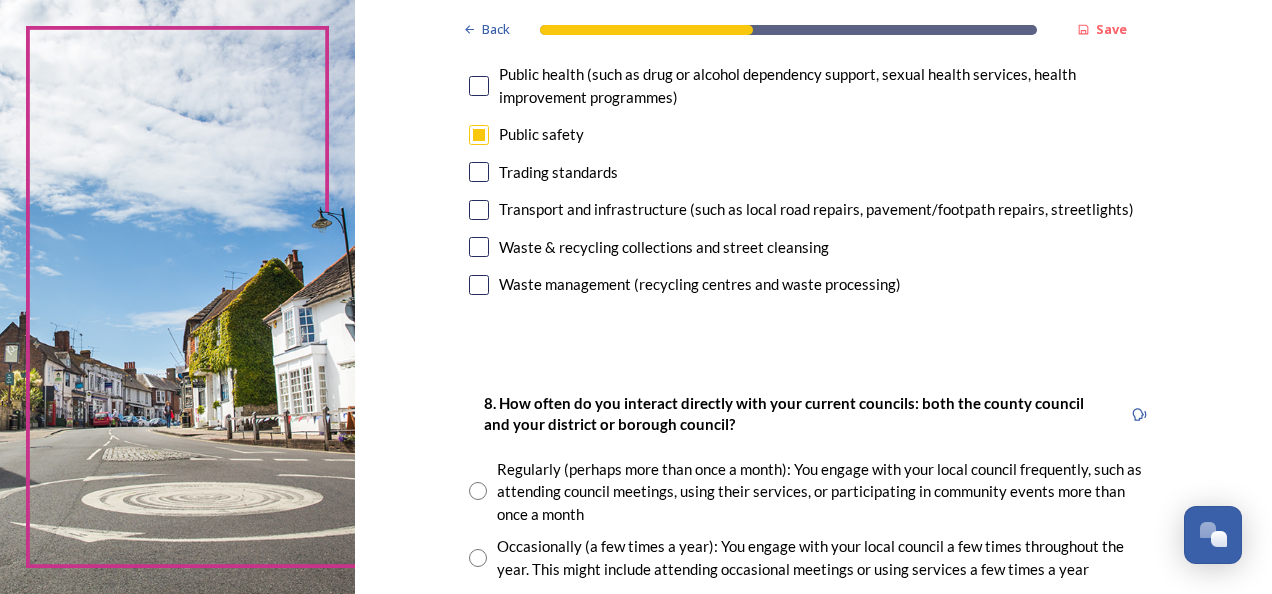 scroll, scrollTop: 900, scrollLeft: 0, axis: vertical 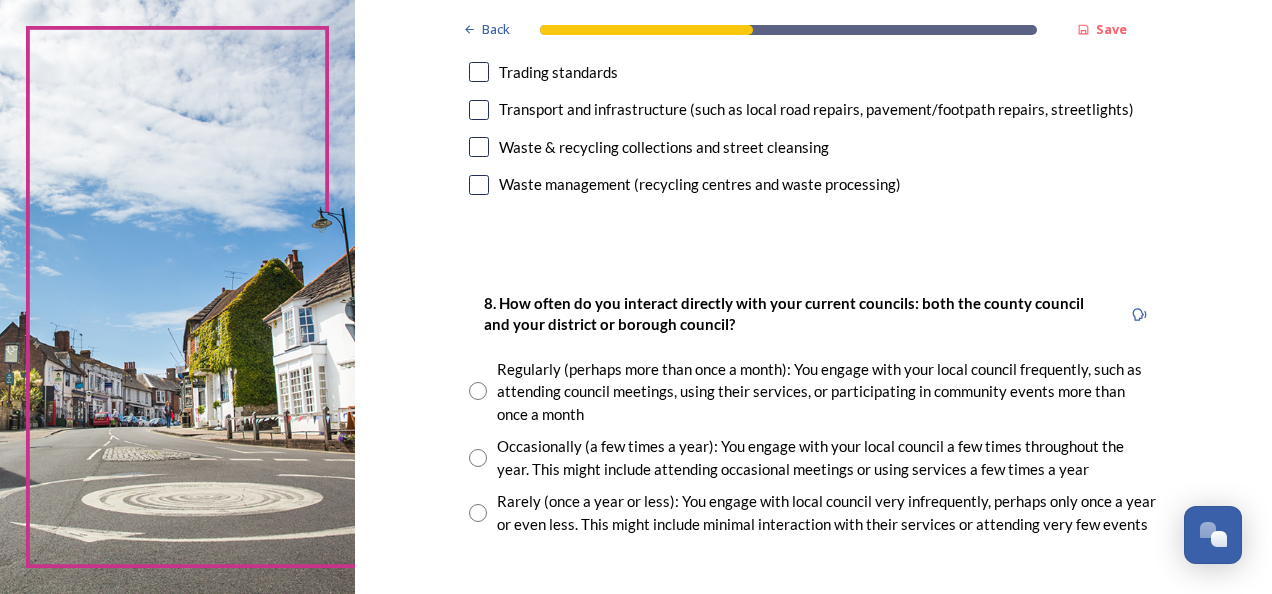 click at bounding box center [478, 391] 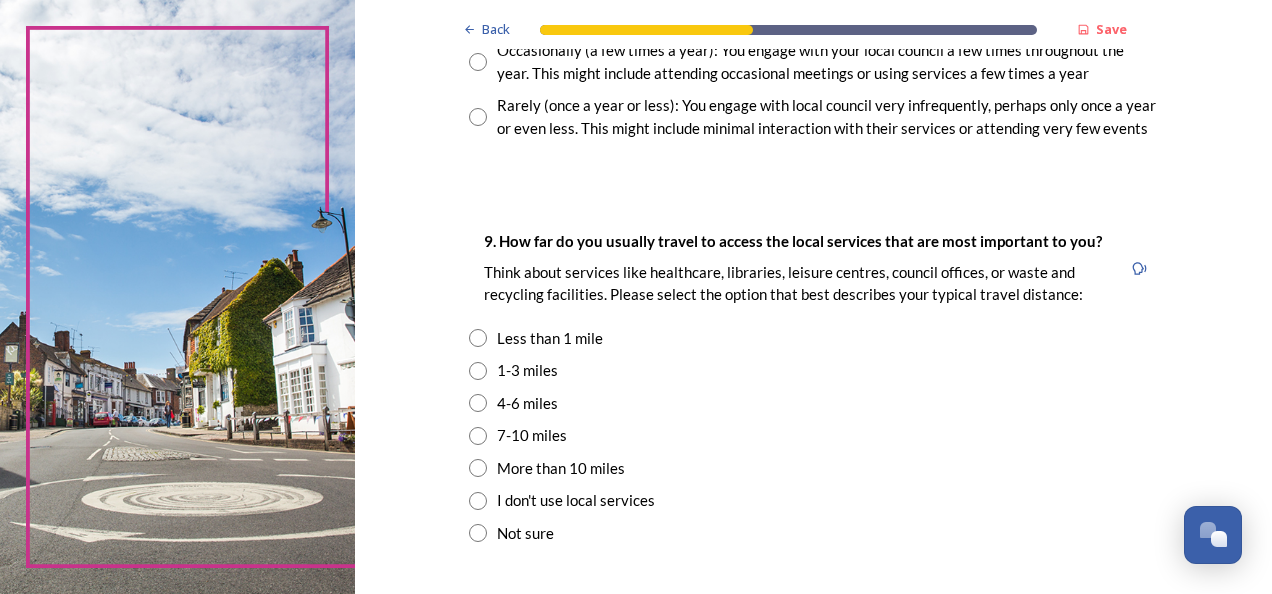 scroll, scrollTop: 1300, scrollLeft: 0, axis: vertical 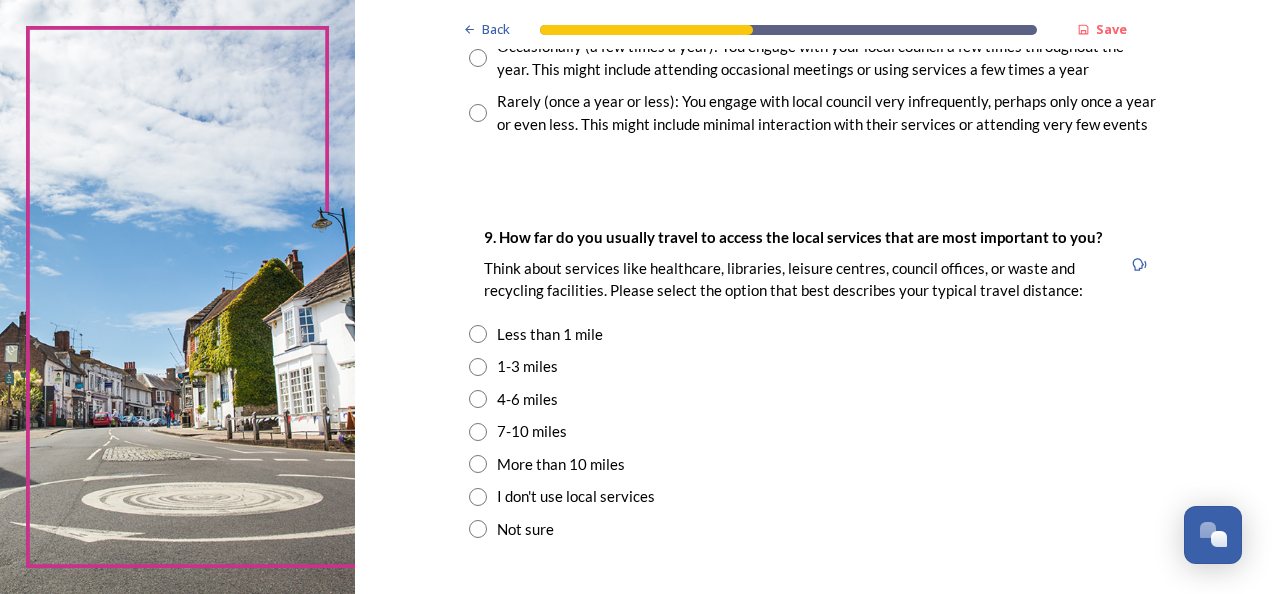 click at bounding box center [478, 334] 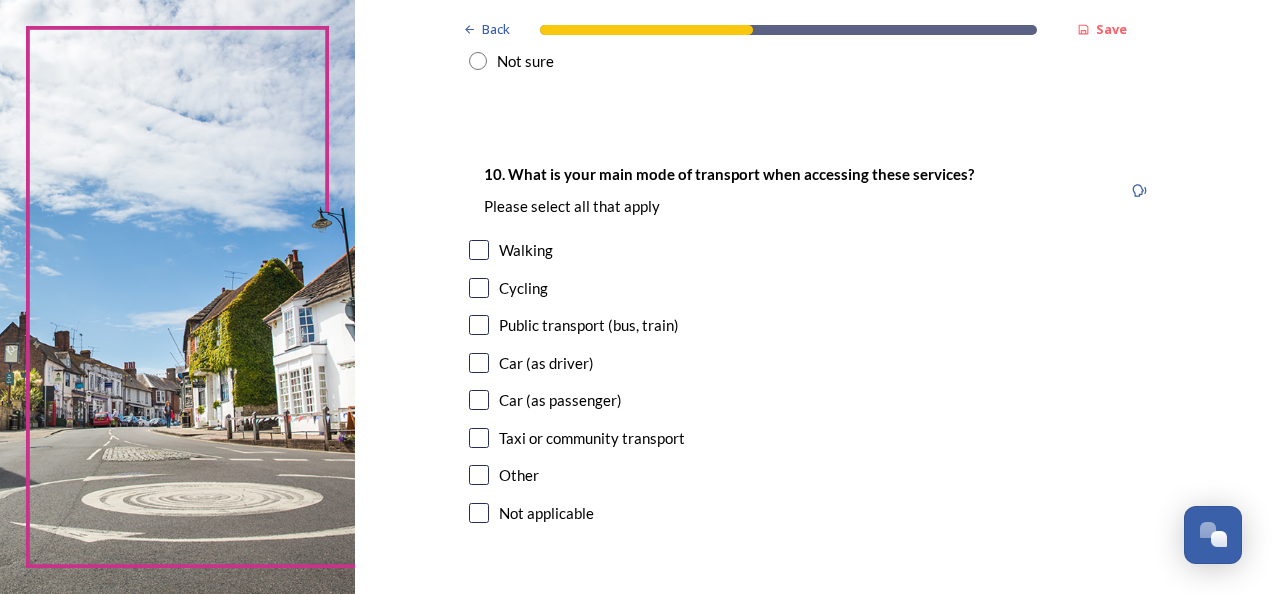 scroll, scrollTop: 1800, scrollLeft: 0, axis: vertical 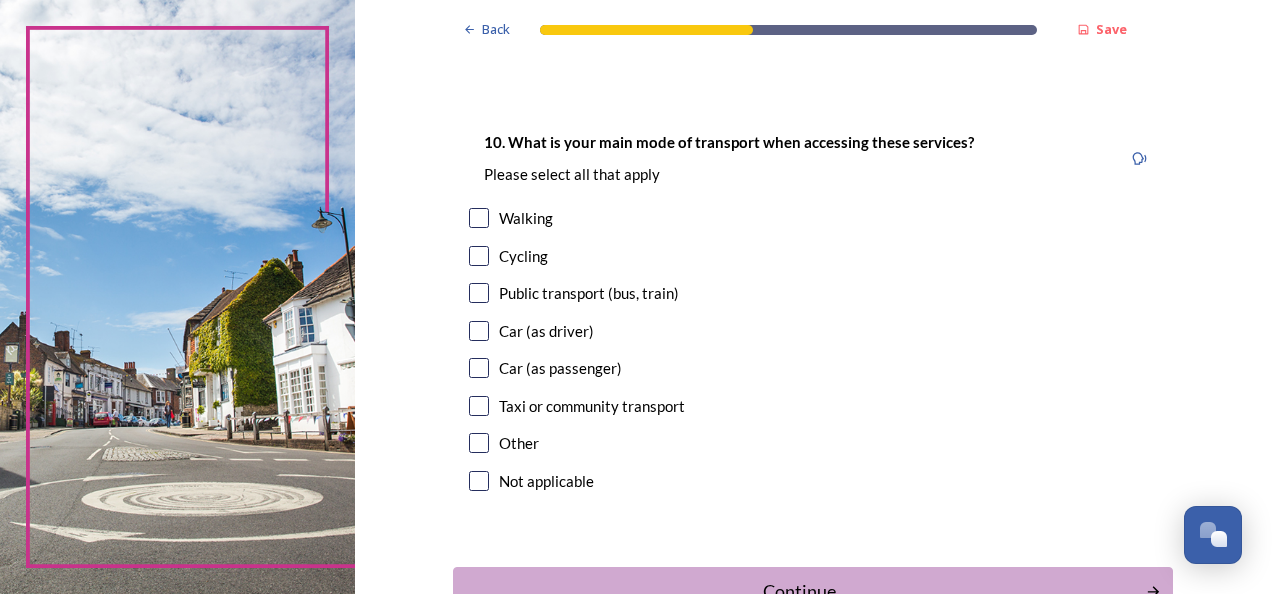 click at bounding box center [479, 293] 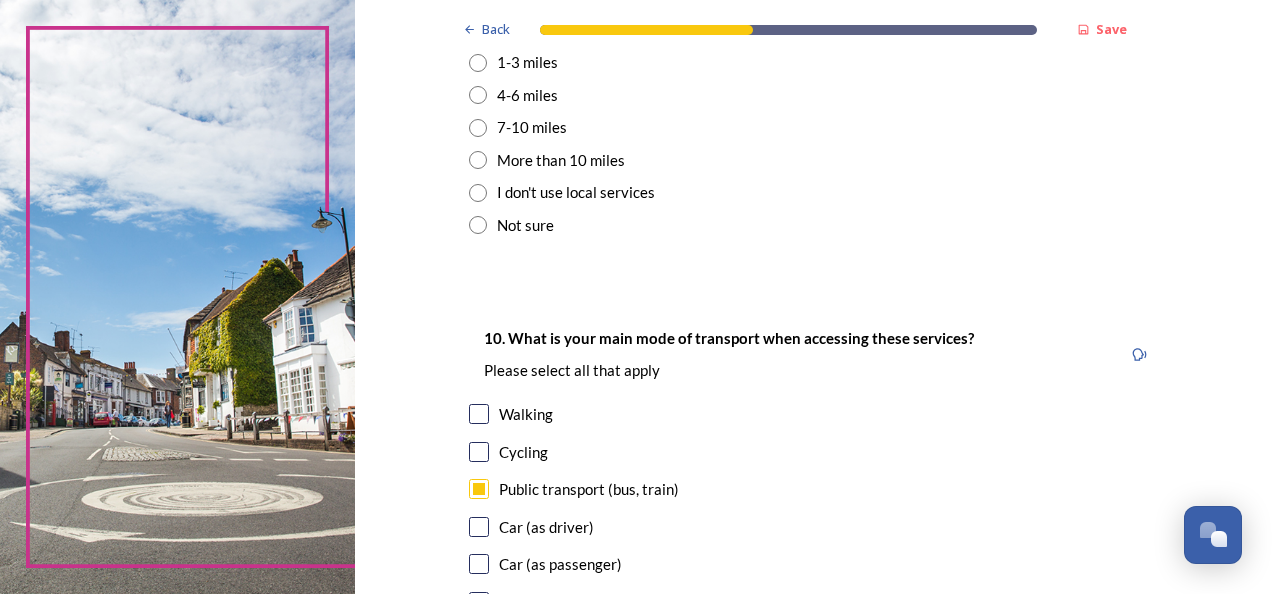 scroll, scrollTop: 1500, scrollLeft: 0, axis: vertical 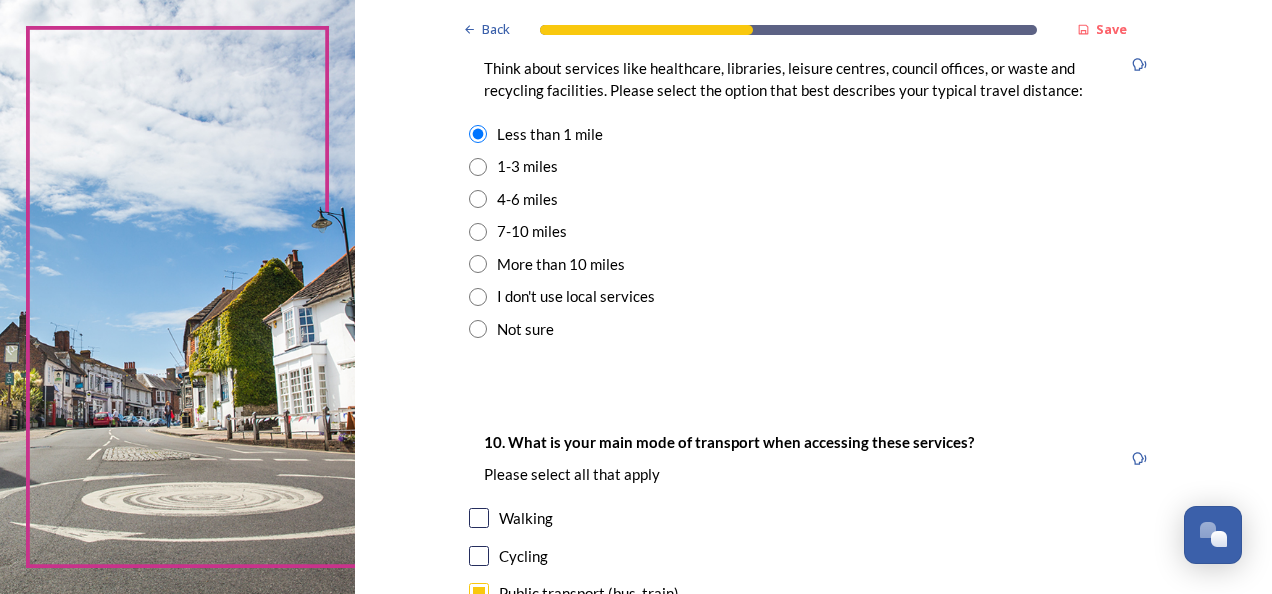 click at bounding box center [479, 518] 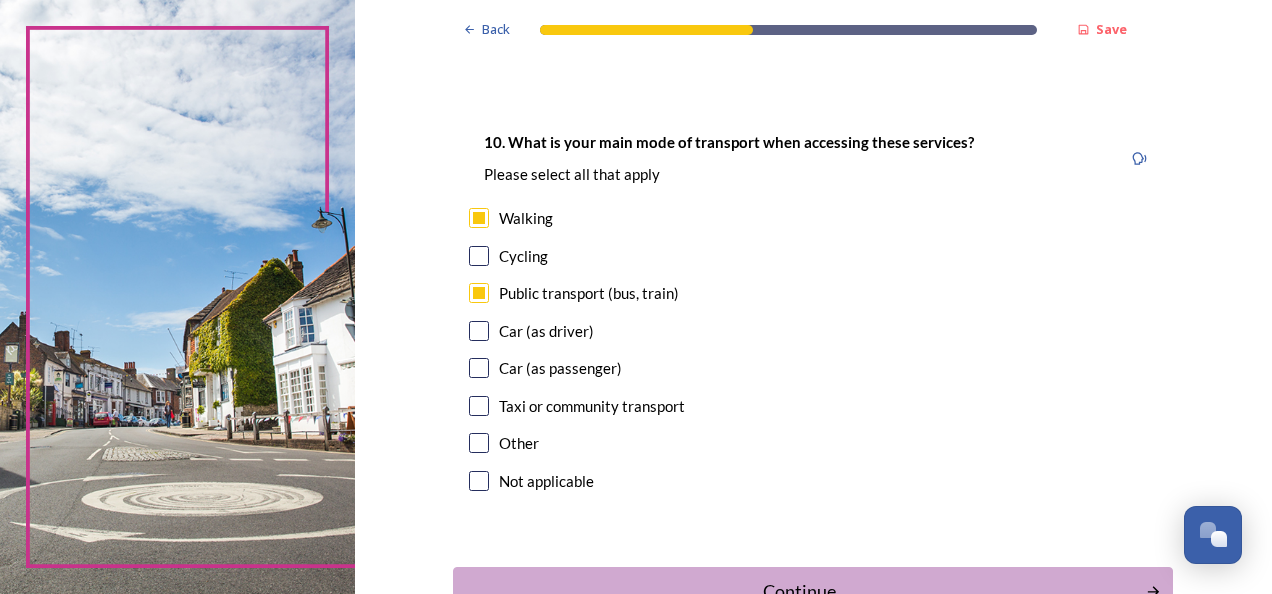 scroll, scrollTop: 1900, scrollLeft: 0, axis: vertical 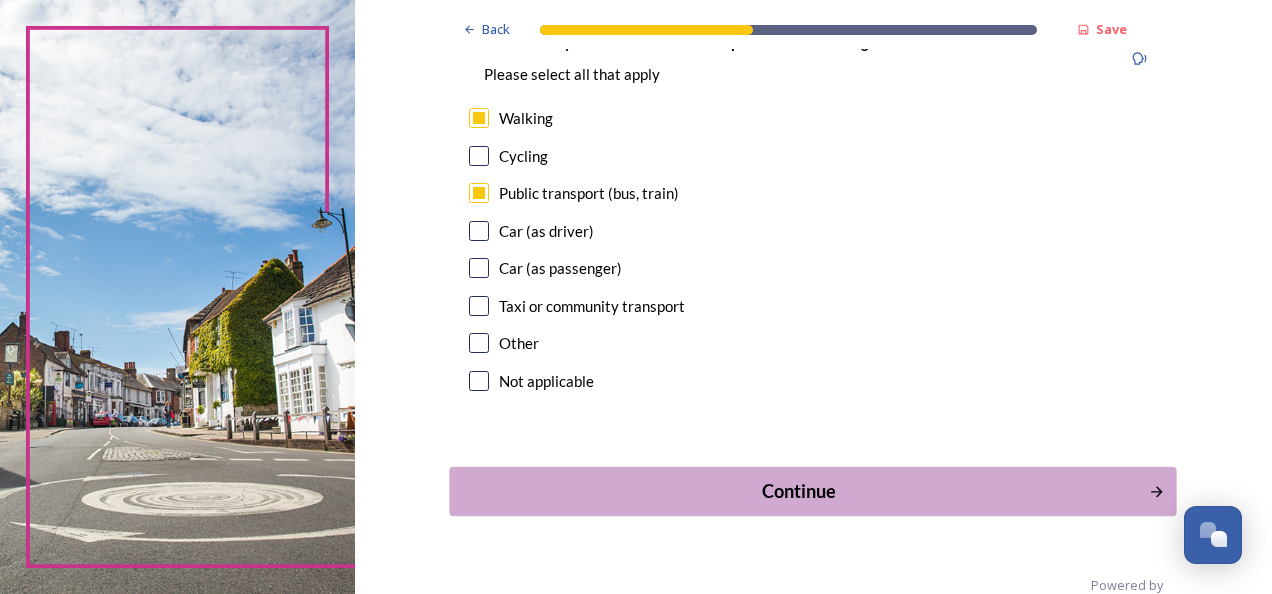 click on "Continue" at bounding box center (799, 491) 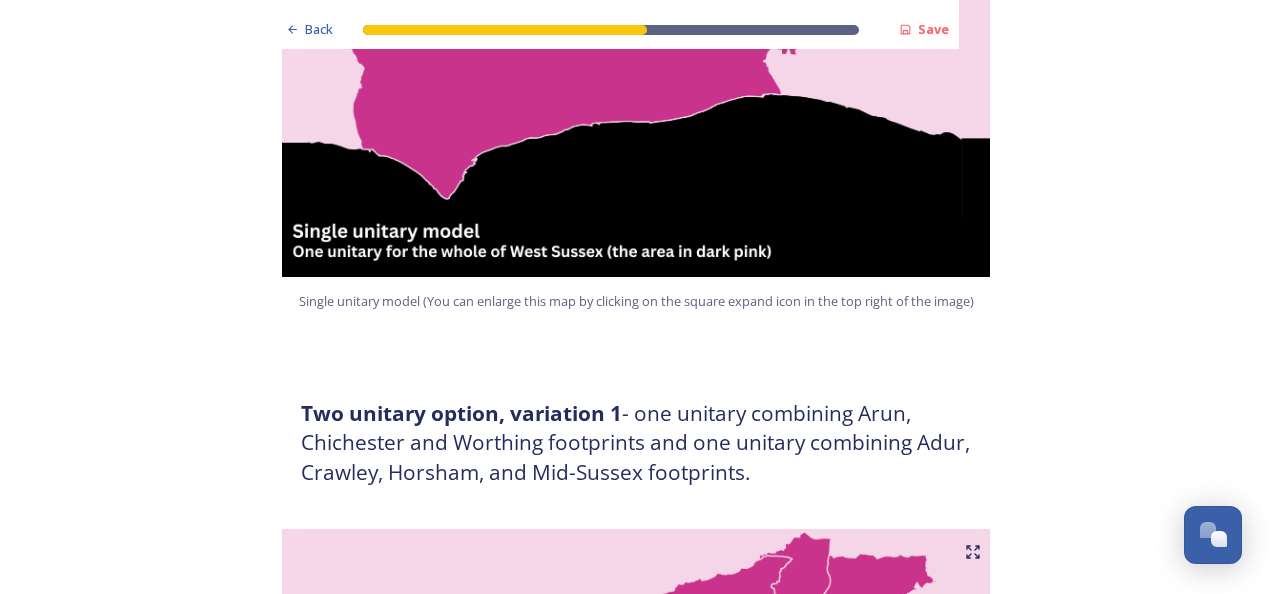 scroll, scrollTop: 900, scrollLeft: 0, axis: vertical 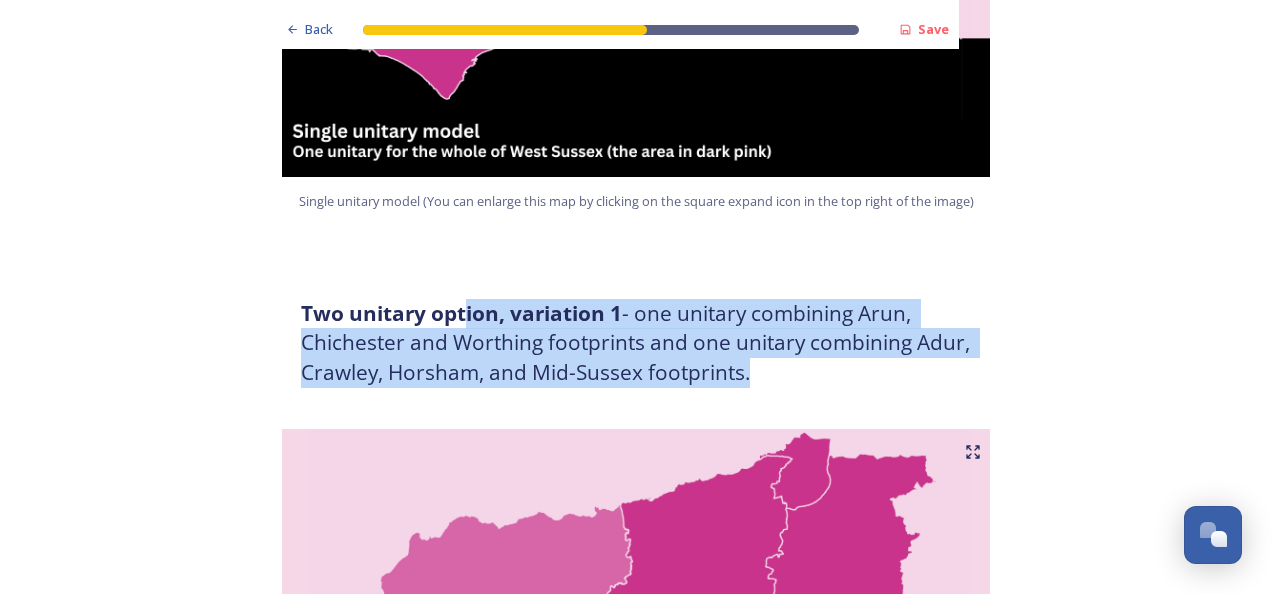 drag, startPoint x: 457, startPoint y: 309, endPoint x: 769, endPoint y: 379, distance: 319.75616 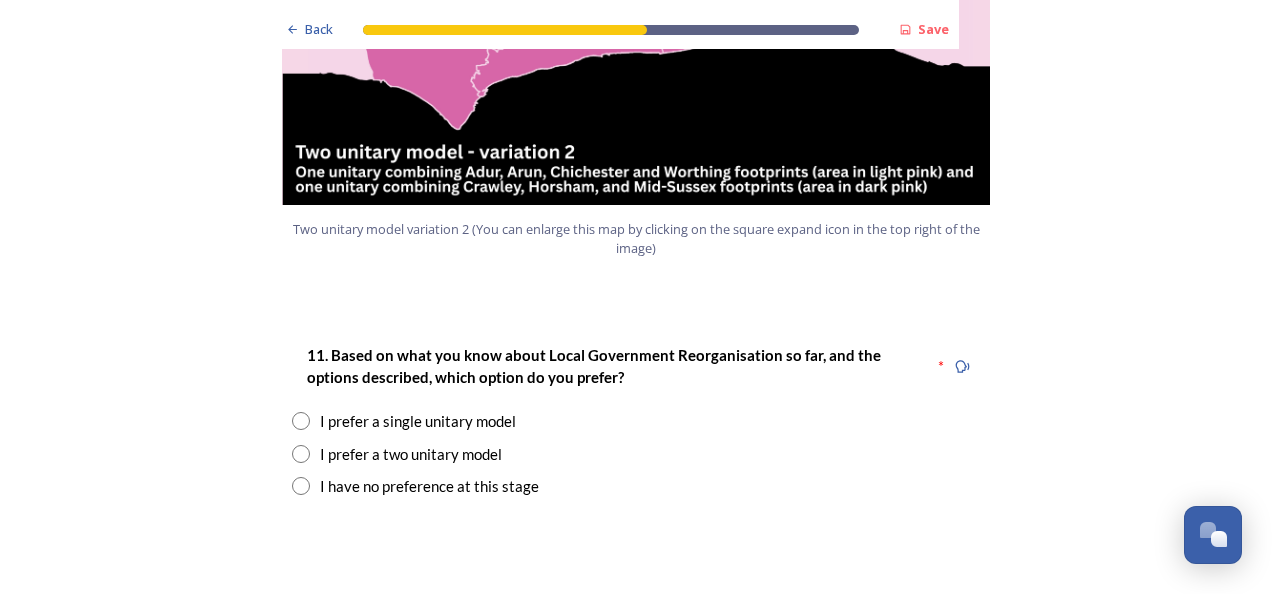 scroll, scrollTop: 2400, scrollLeft: 0, axis: vertical 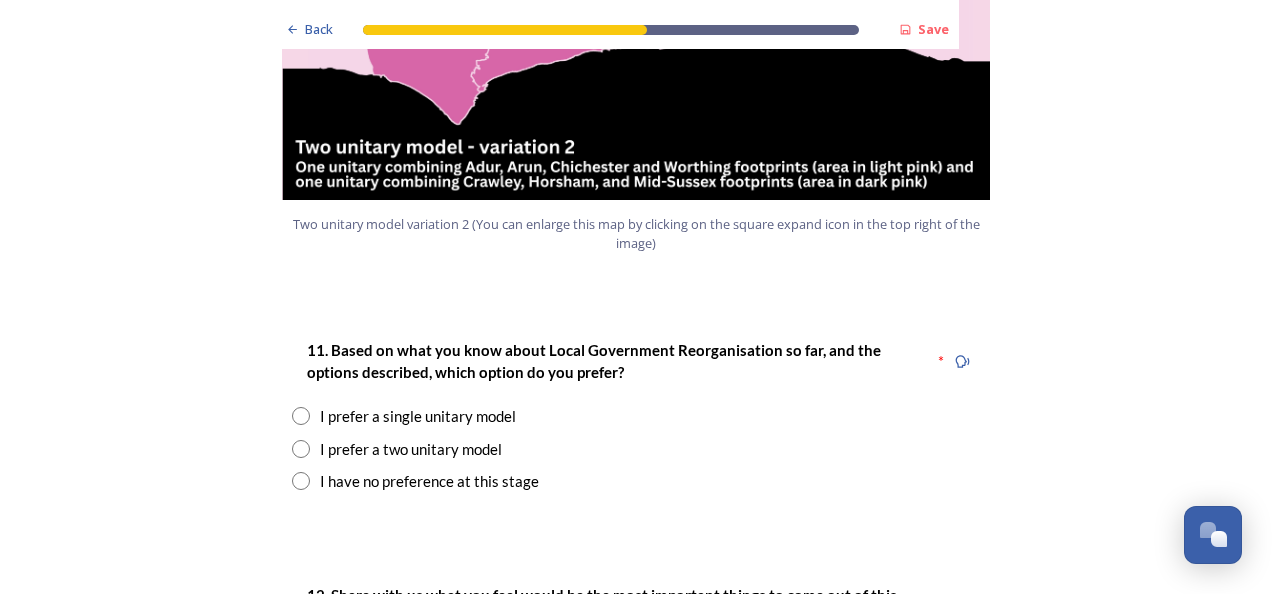 click at bounding box center (301, 449) 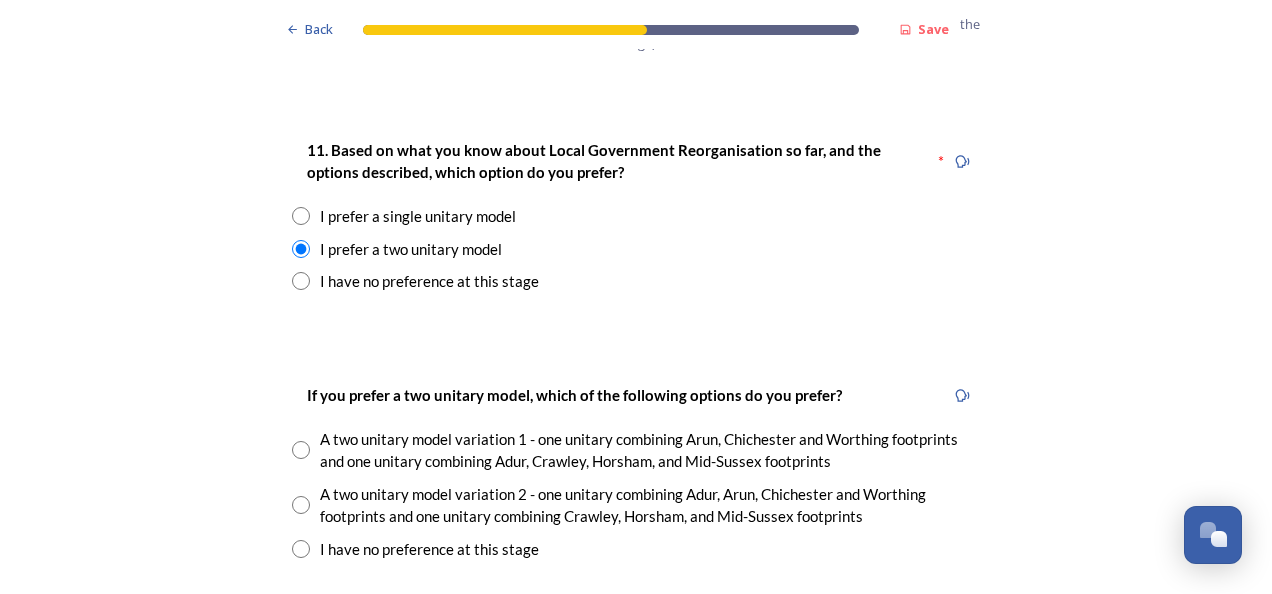 scroll, scrollTop: 2700, scrollLeft: 0, axis: vertical 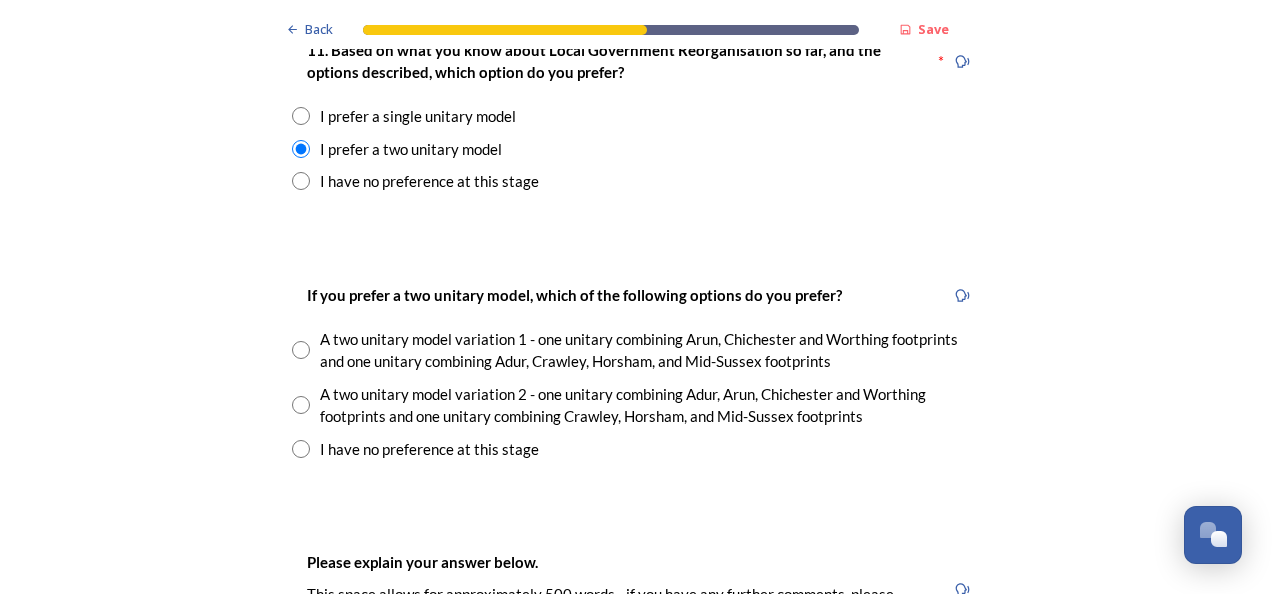 click at bounding box center (301, 405) 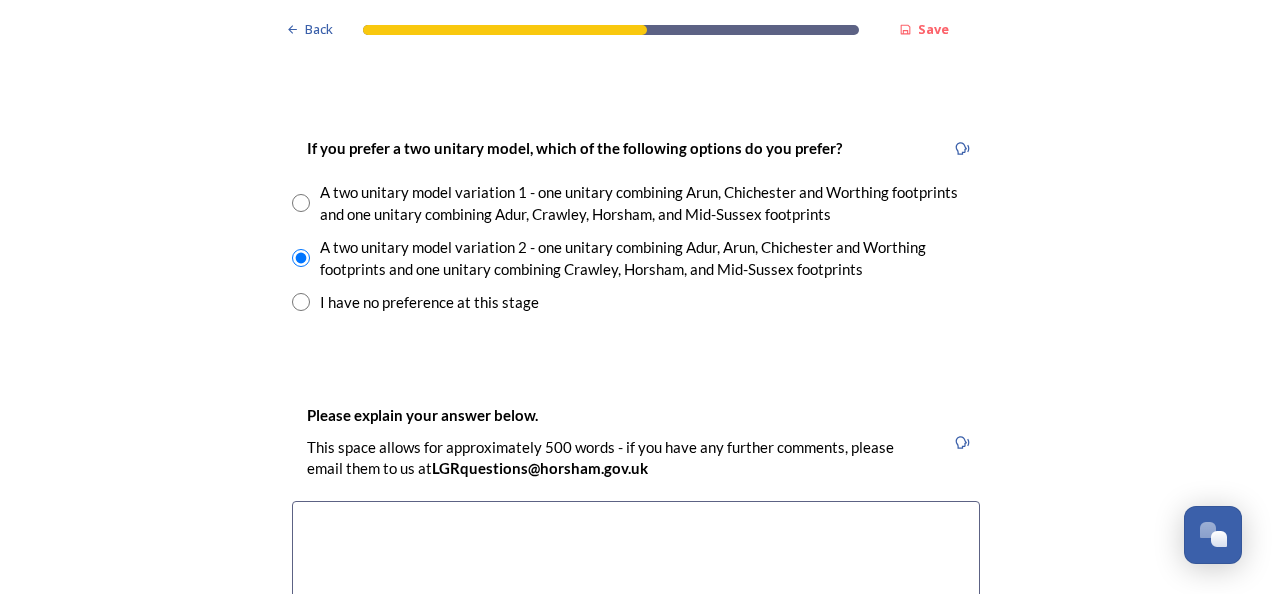 scroll, scrollTop: 3000, scrollLeft: 0, axis: vertical 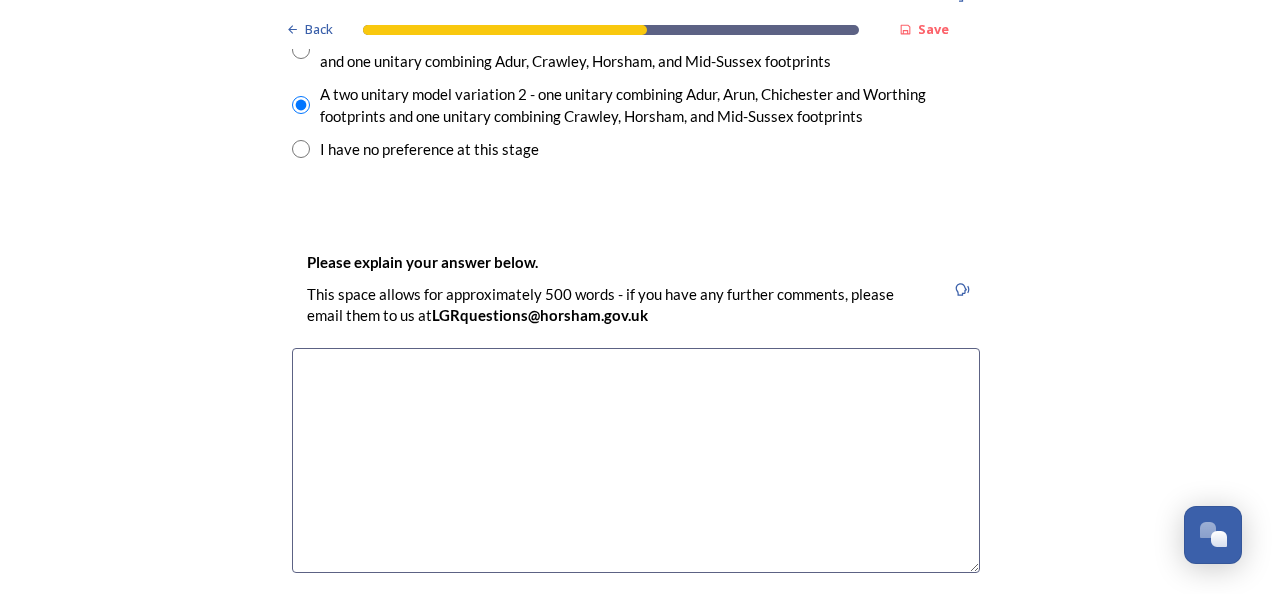 click at bounding box center [636, 460] 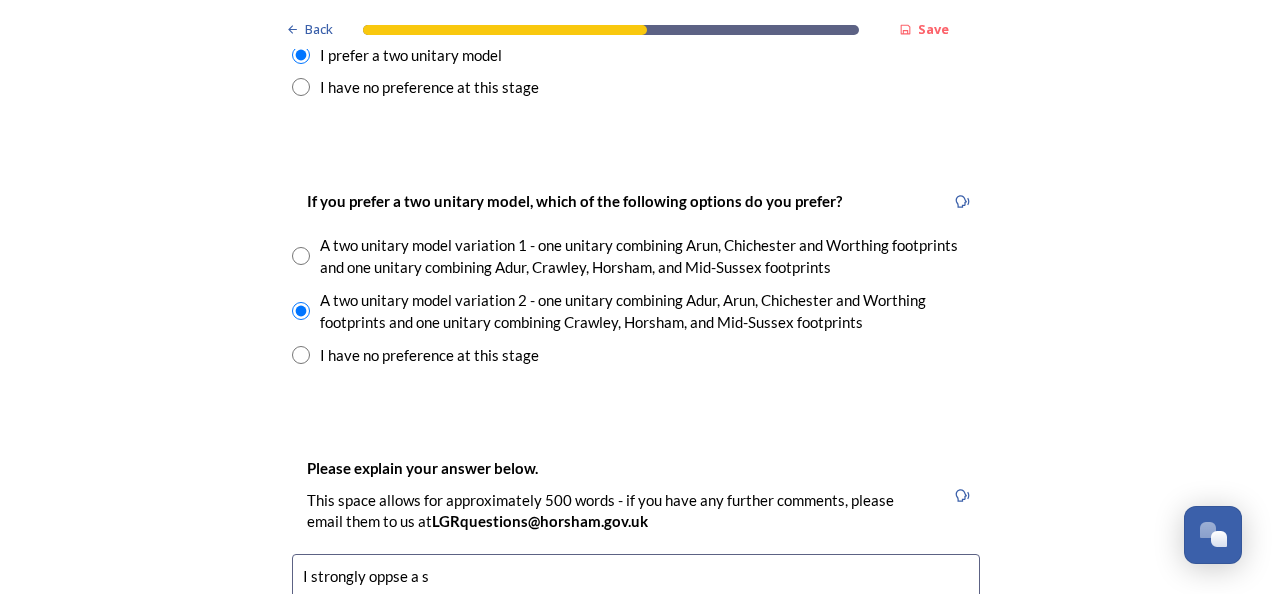 scroll, scrollTop: 2800, scrollLeft: 0, axis: vertical 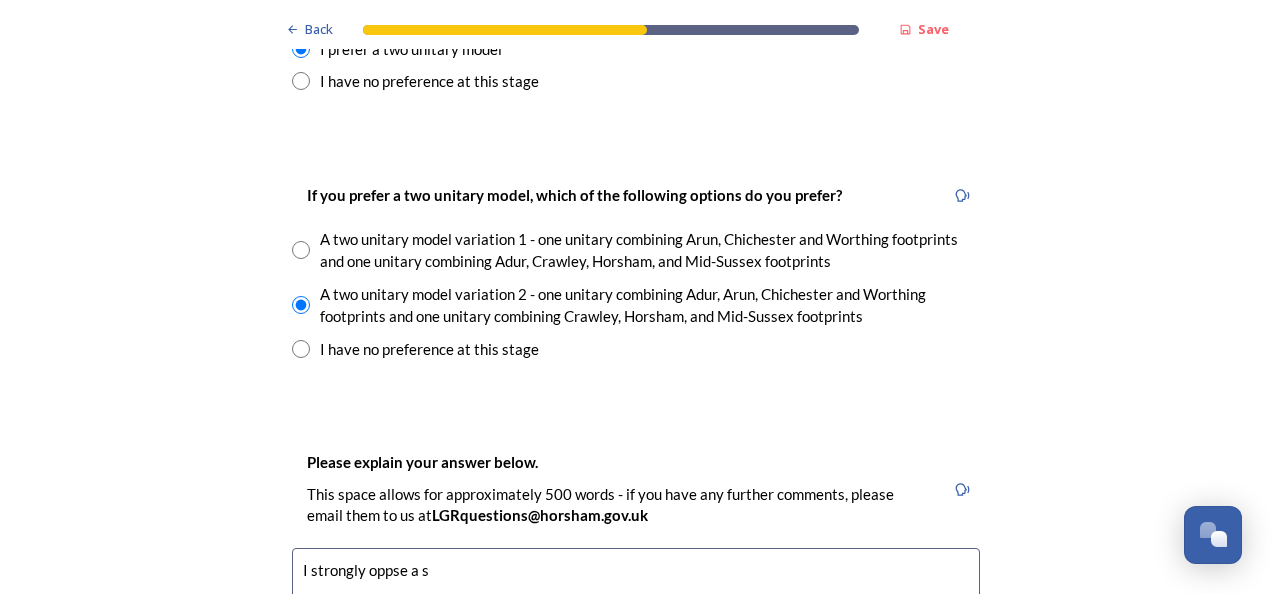 click on "I strongly oppse a s" at bounding box center [636, 660] 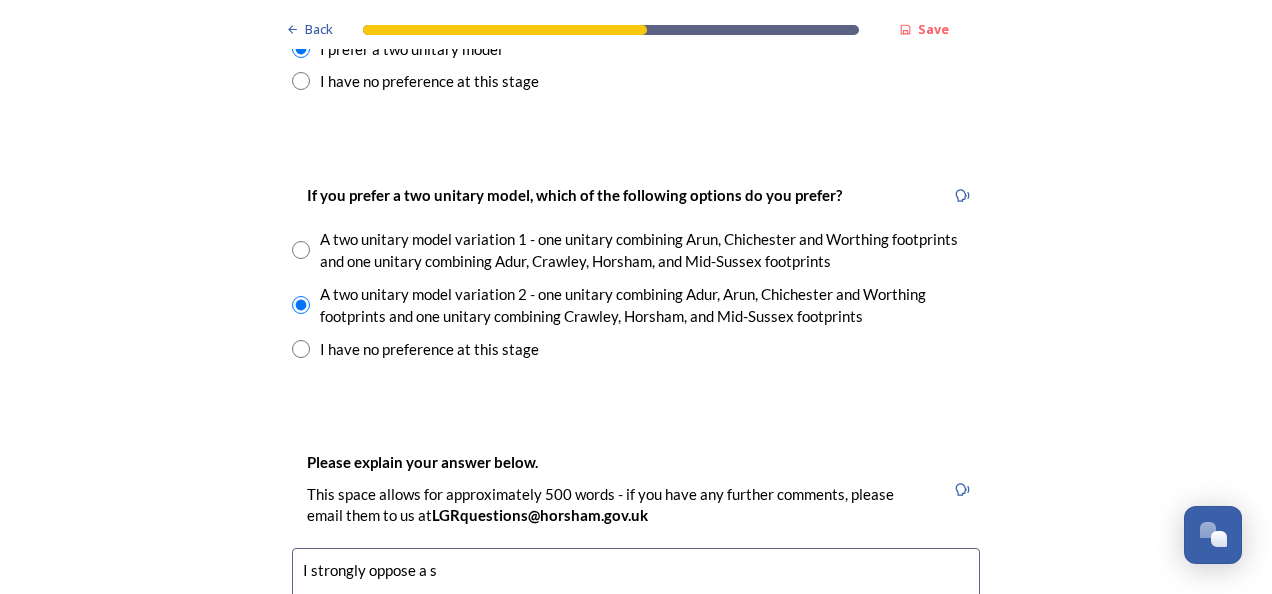 click on "I strongly oppose a s" at bounding box center [636, 660] 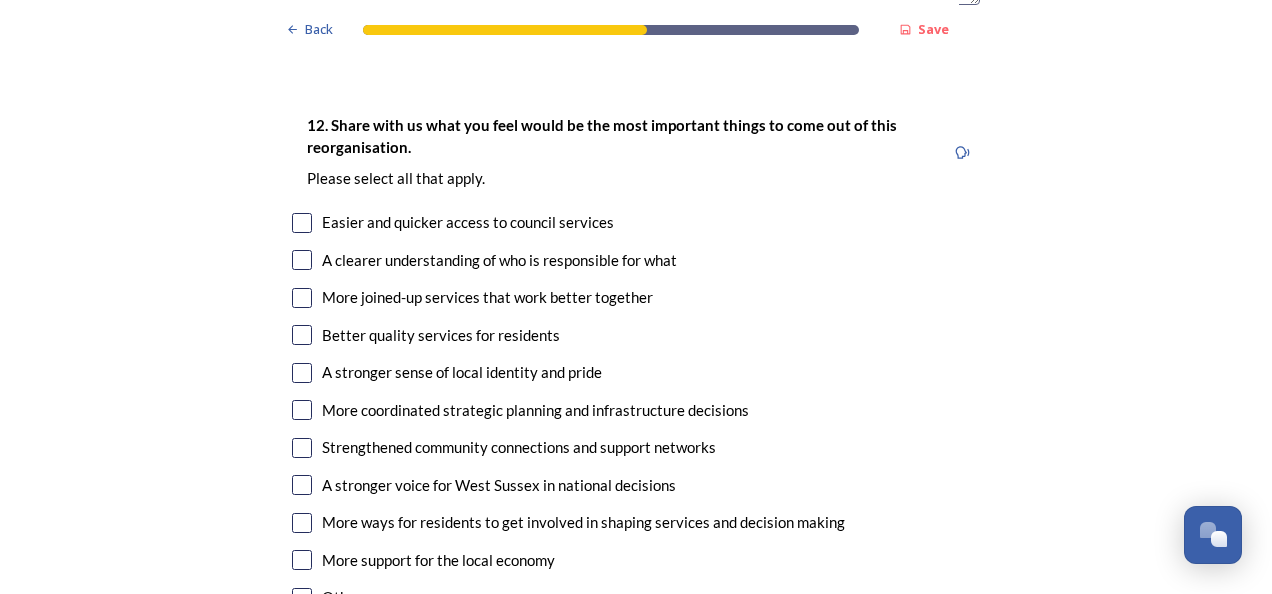 scroll, scrollTop: 3600, scrollLeft: 0, axis: vertical 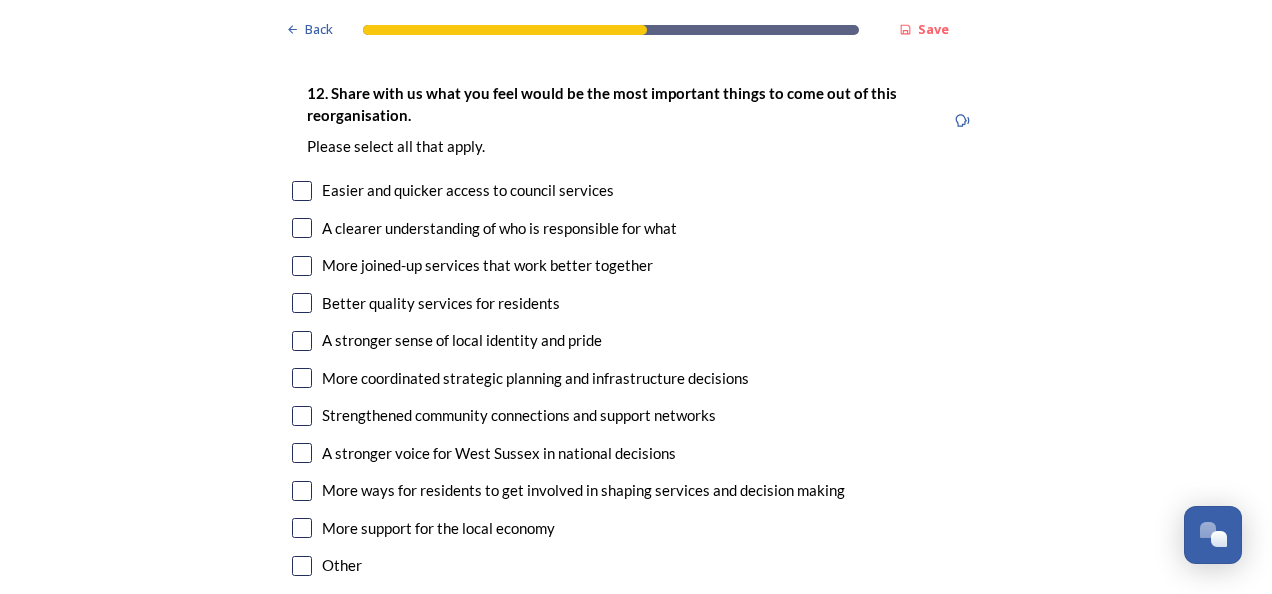 type on "I strongly oppose a single unitary model of reorganisation because it sounds like it will be a nightmare to manage and most importantly during reorganisation we will lose vital local knowledge of the area, so my choice, if I have to pick one, is the one where the areas covered will be smaller to try and maintain as much of that local knowledge as possible." 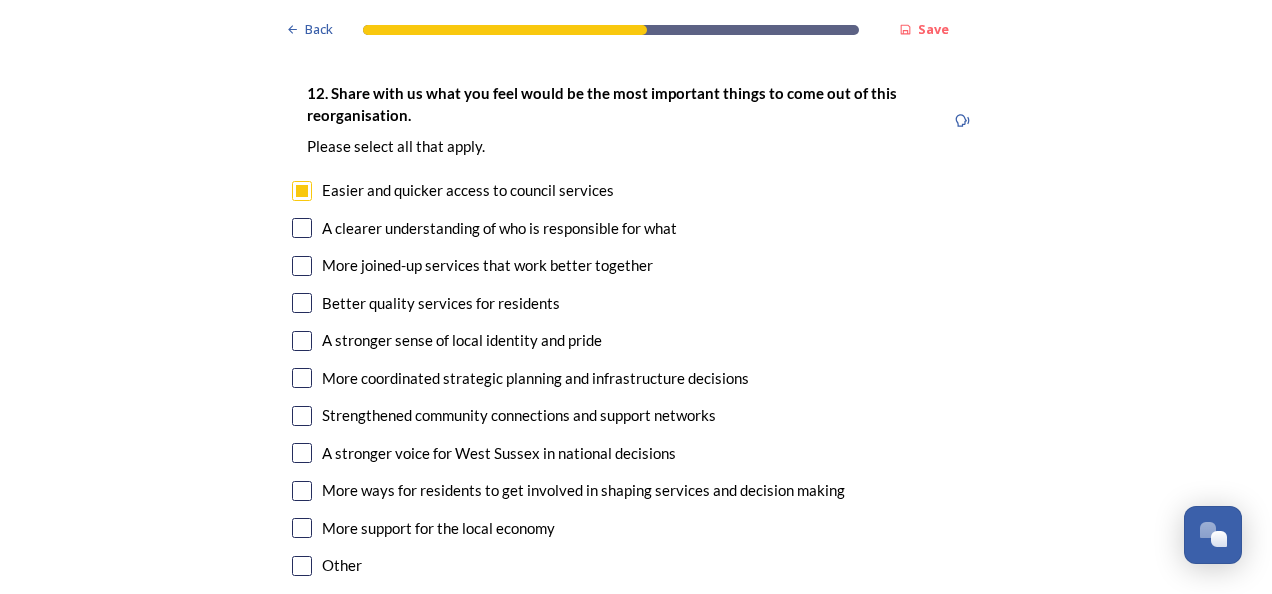 click at bounding box center (302, 303) 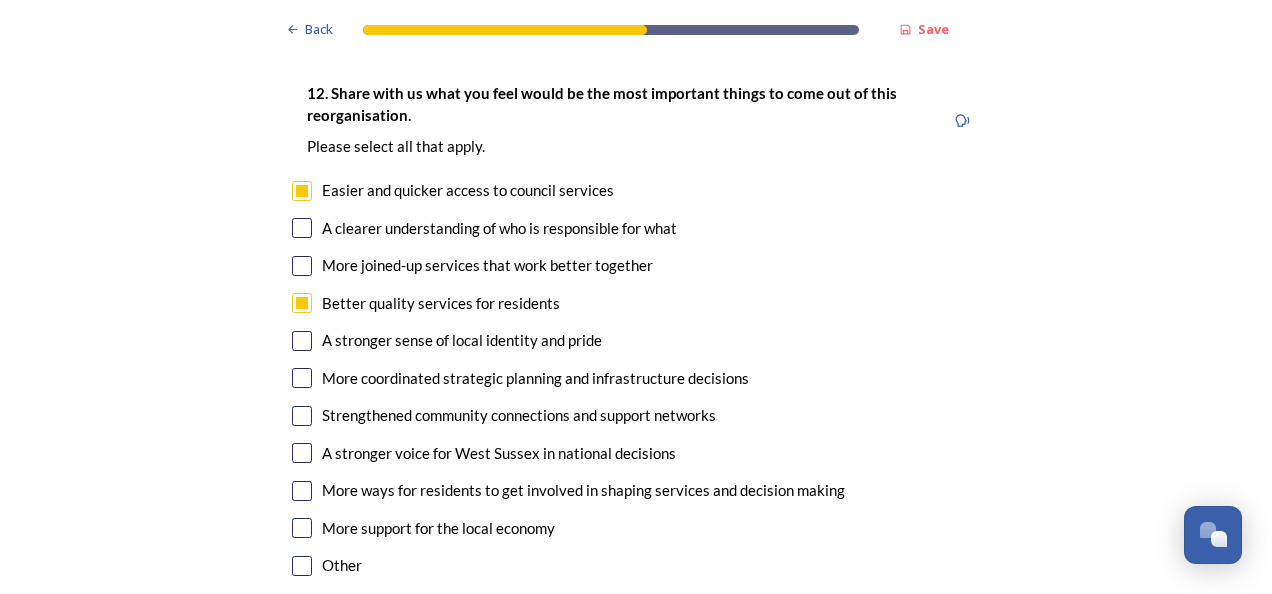 click at bounding box center (302, 341) 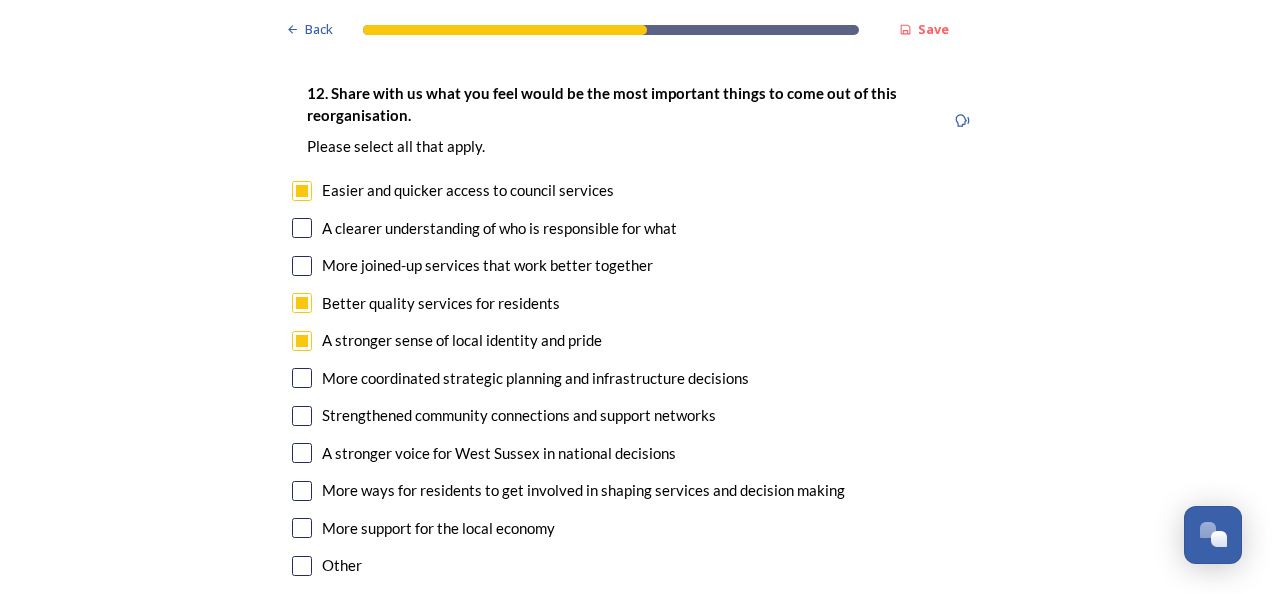 scroll, scrollTop: 3700, scrollLeft: 0, axis: vertical 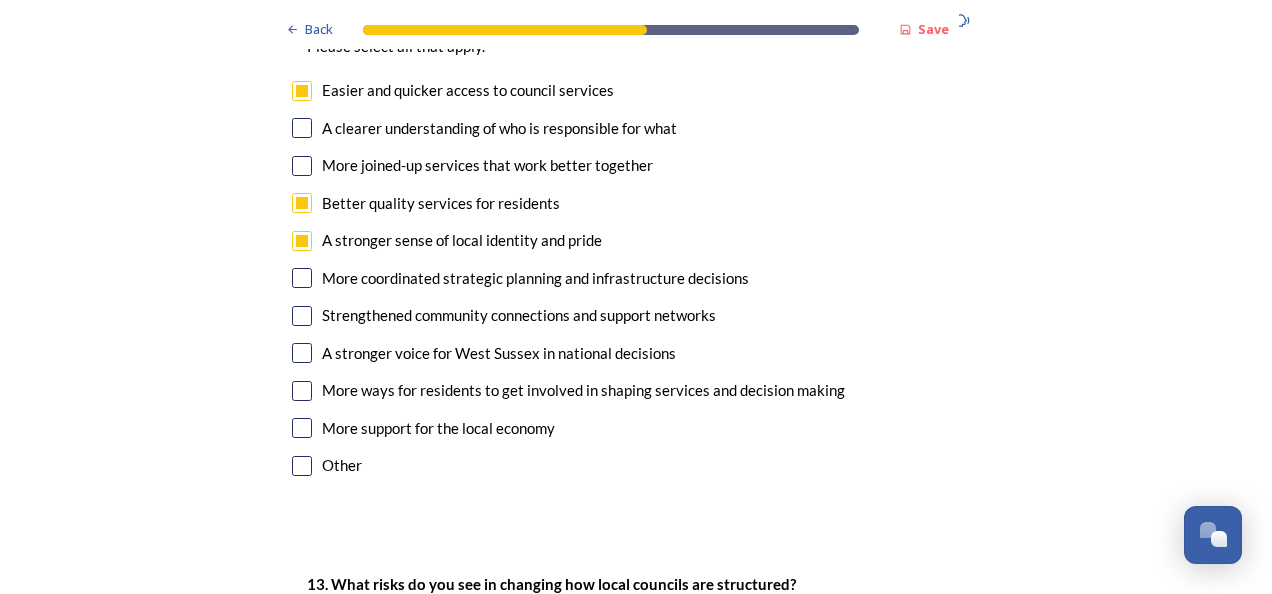 click at bounding box center (302, 316) 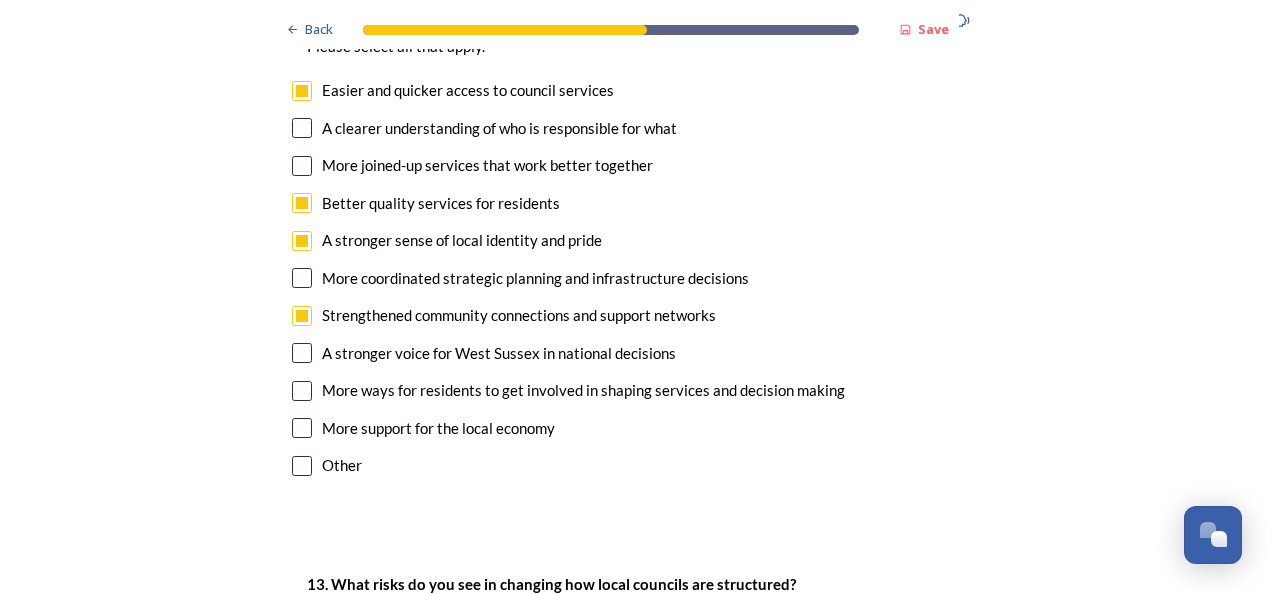 scroll, scrollTop: 3600, scrollLeft: 0, axis: vertical 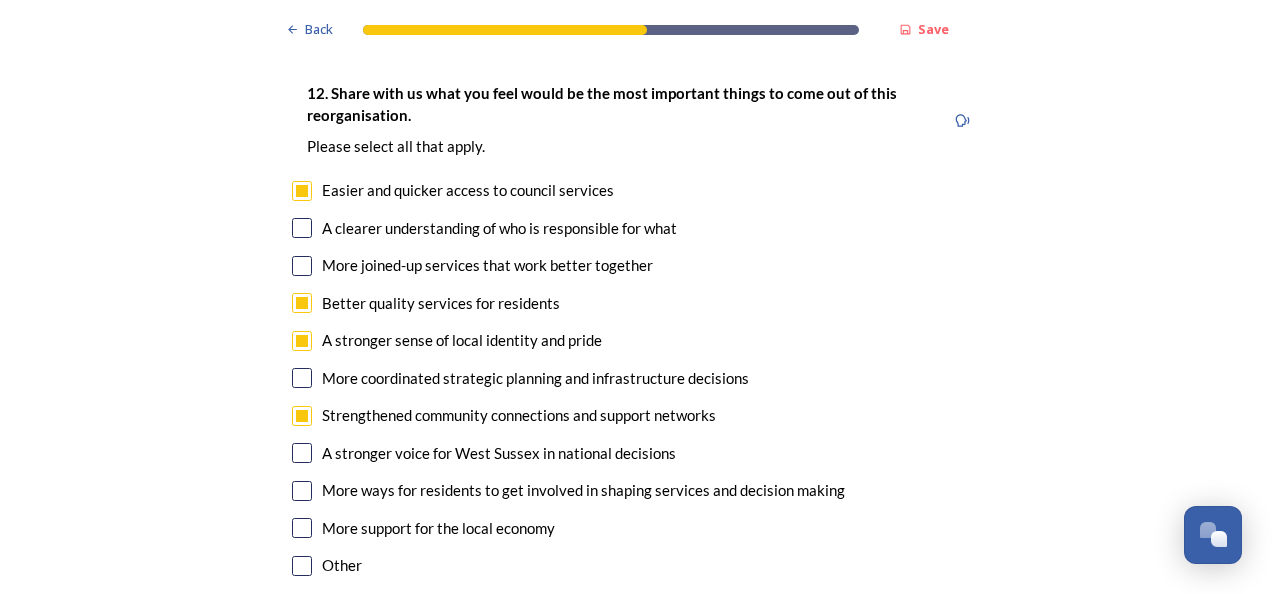 click at bounding box center (302, 528) 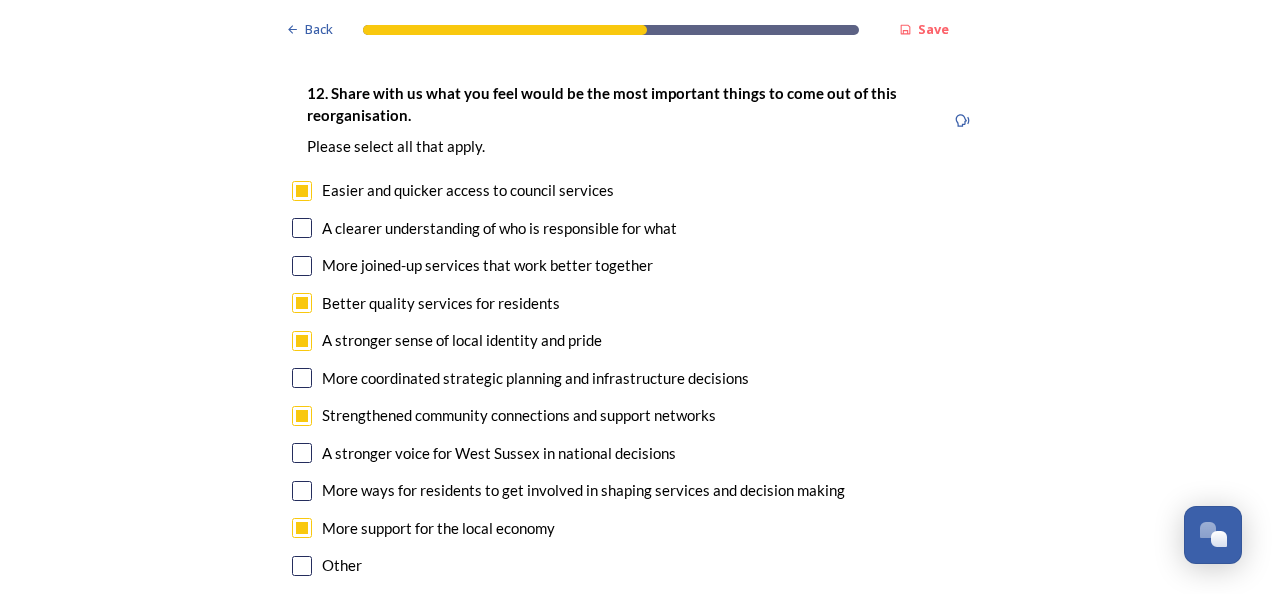click at bounding box center (302, 491) 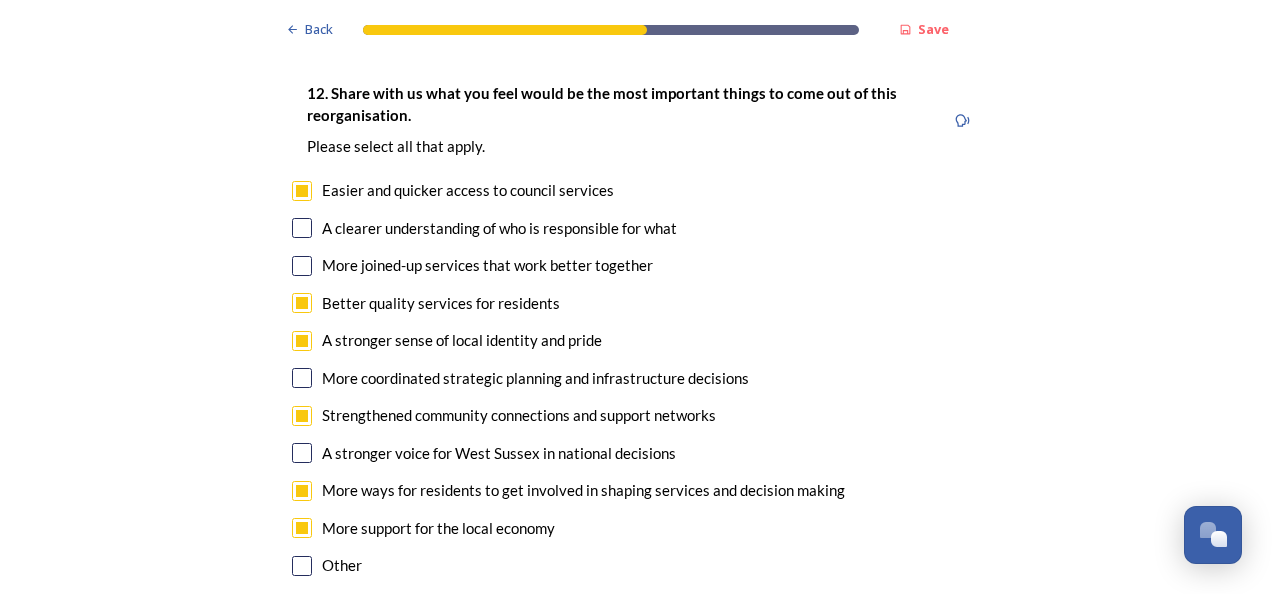 click at bounding box center [302, 378] 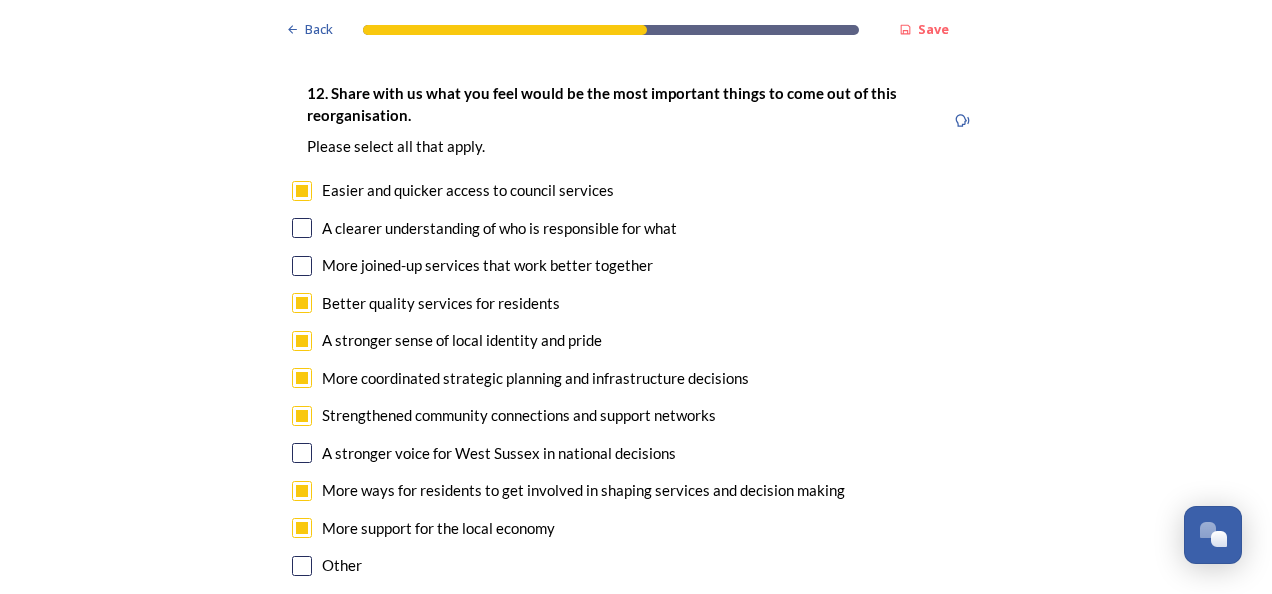 click at bounding box center (302, 378) 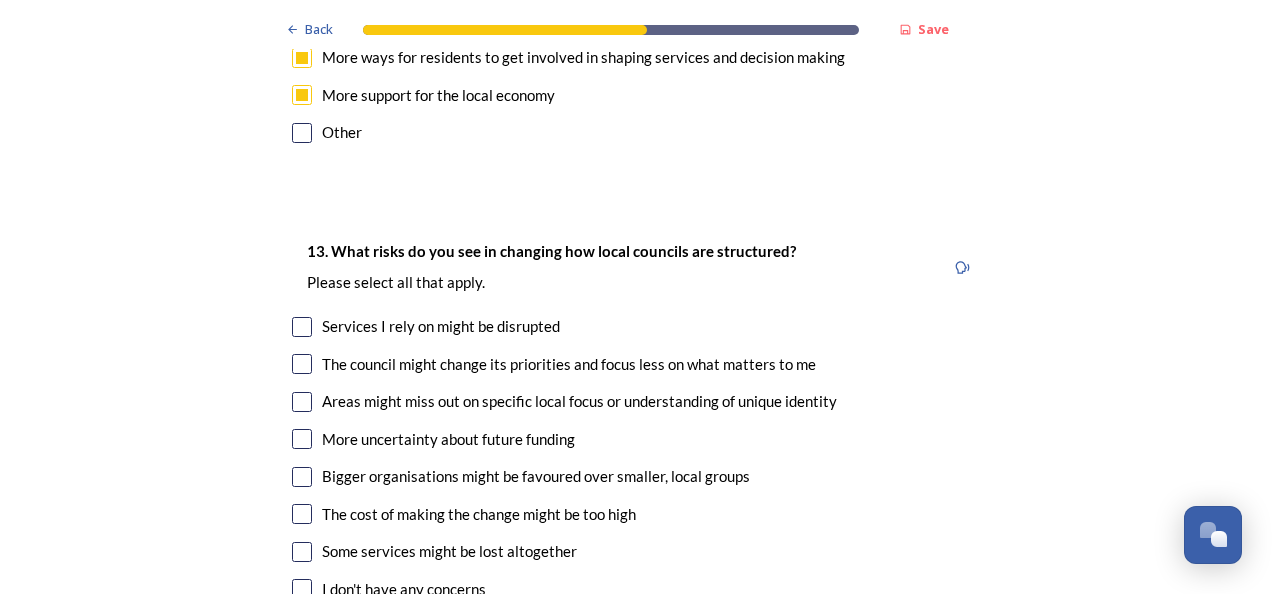 scroll, scrollTop: 4200, scrollLeft: 0, axis: vertical 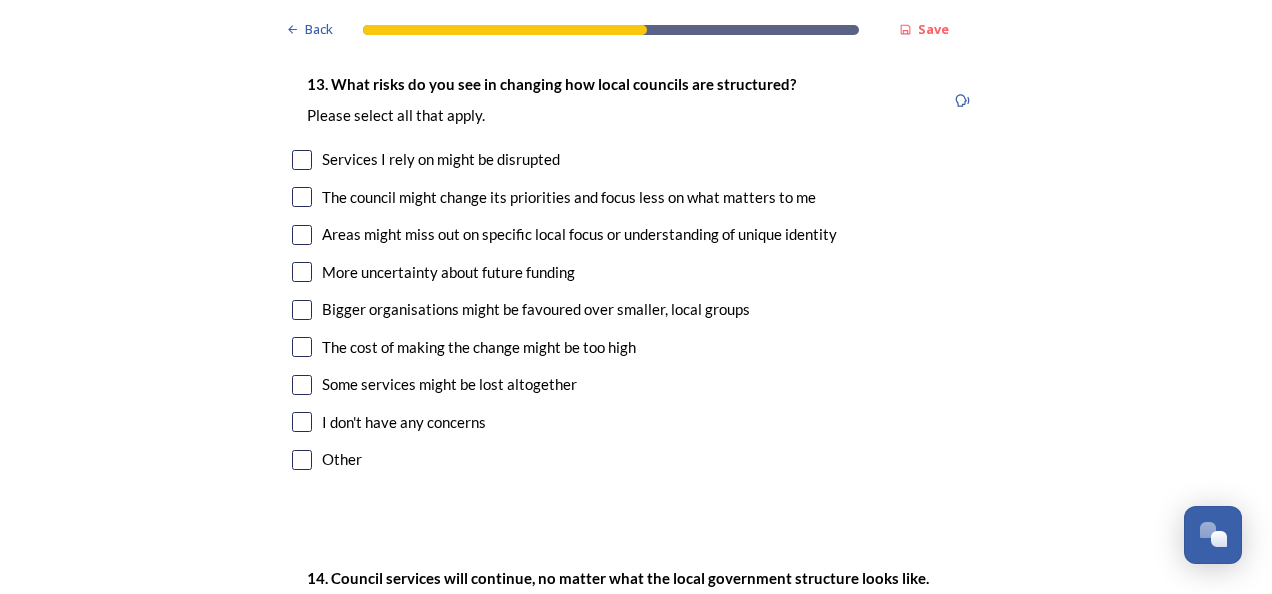click at bounding box center (302, 160) 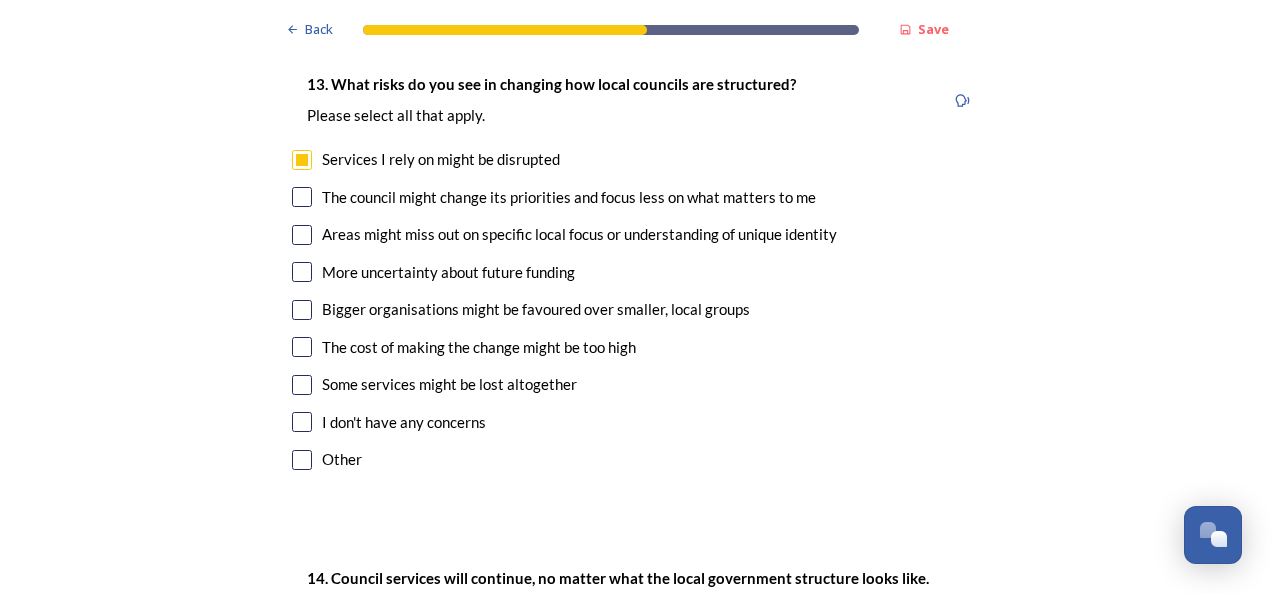click at bounding box center (302, 197) 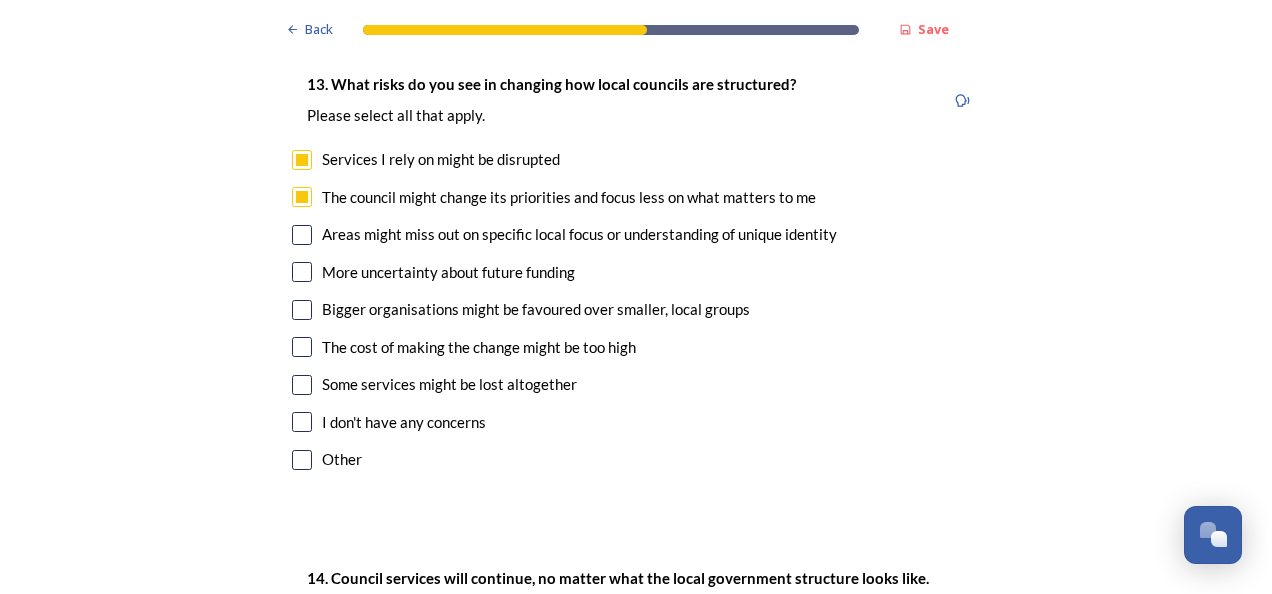 click at bounding box center (302, 235) 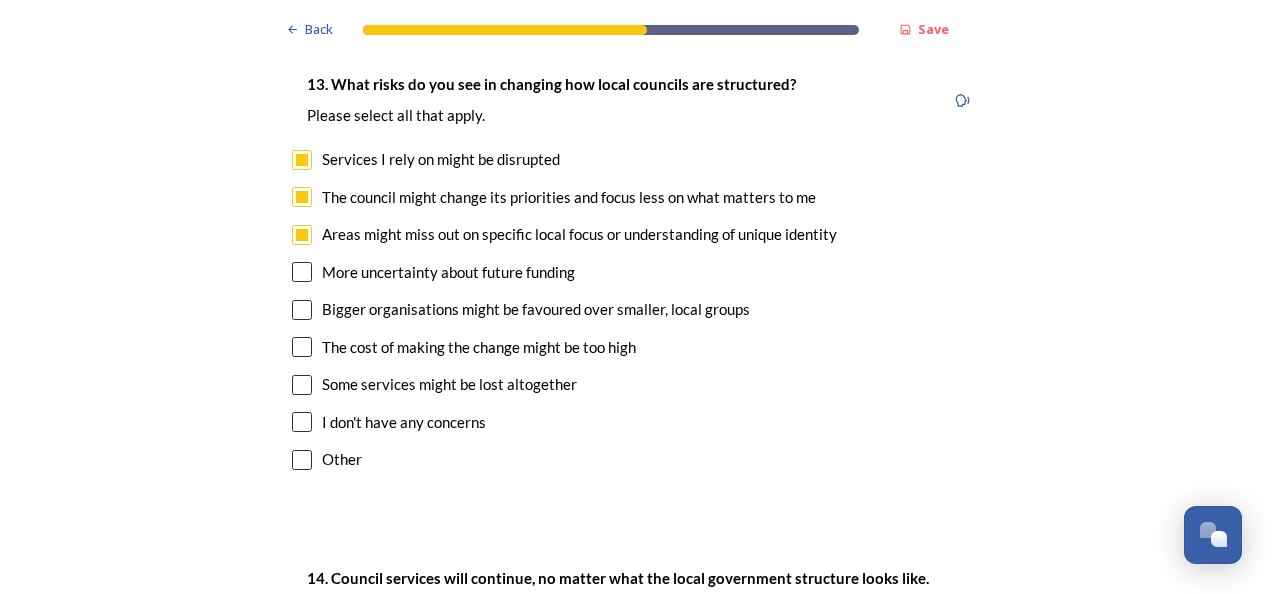 click at bounding box center [302, 272] 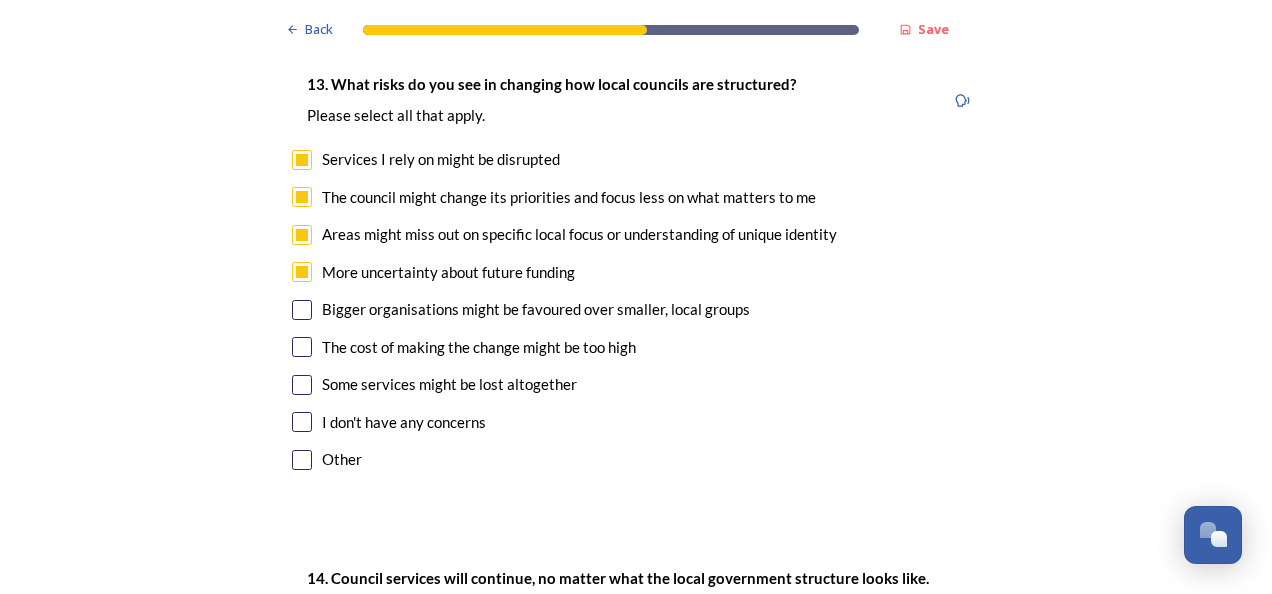click at bounding box center [302, 310] 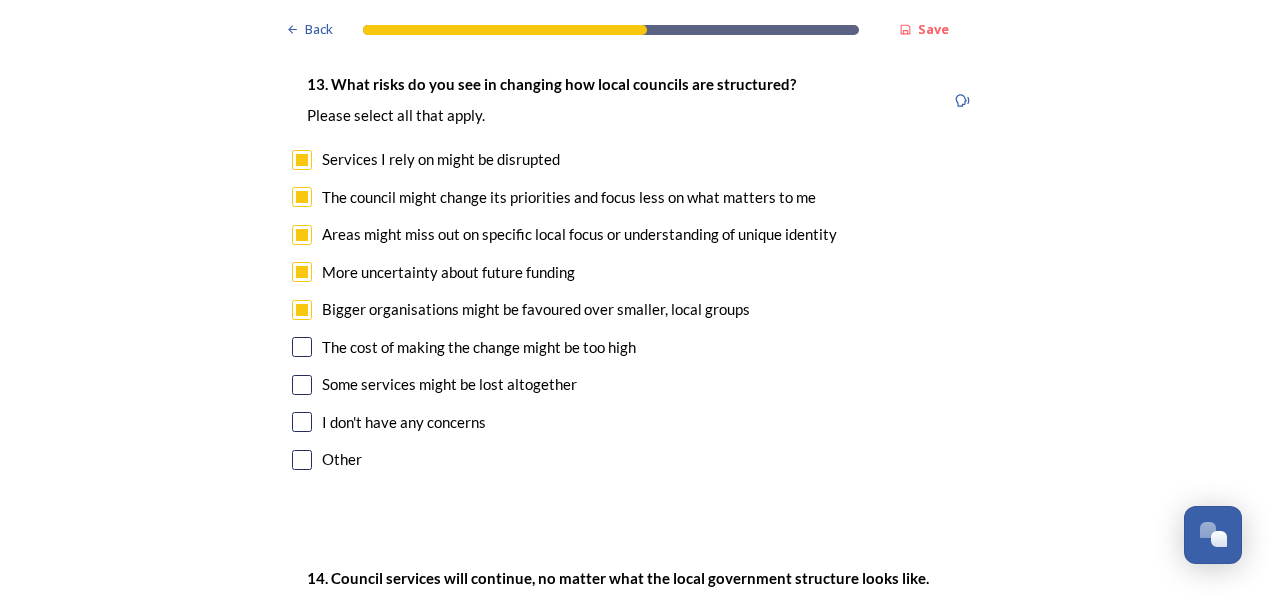 click at bounding box center [302, 347] 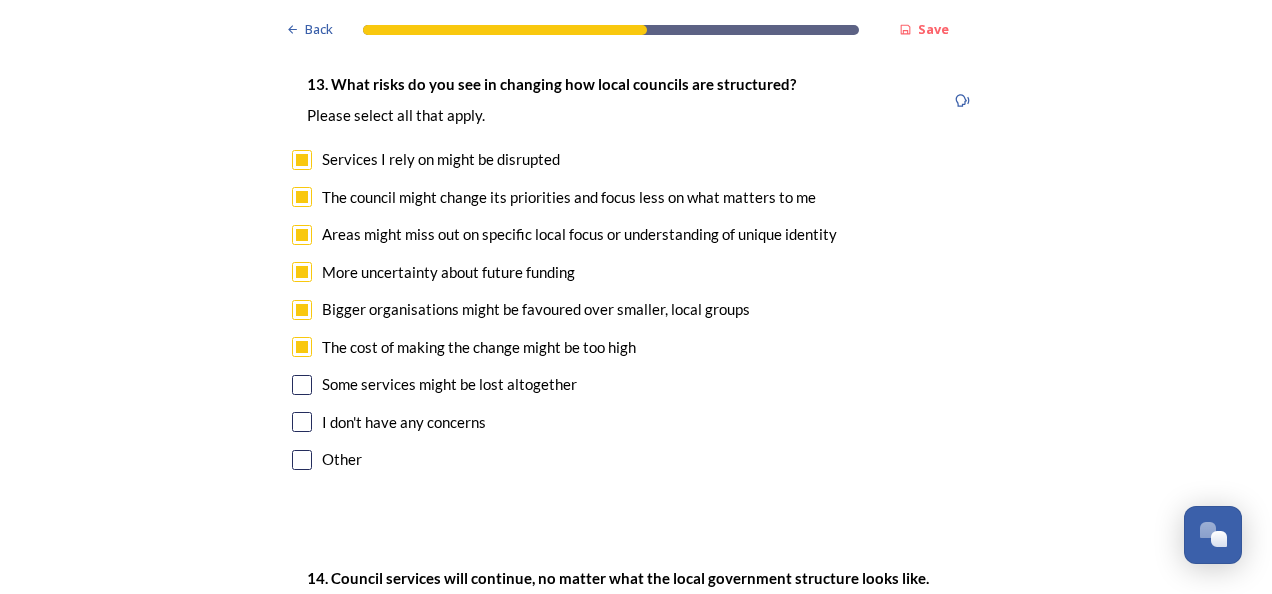 click at bounding box center [302, 385] 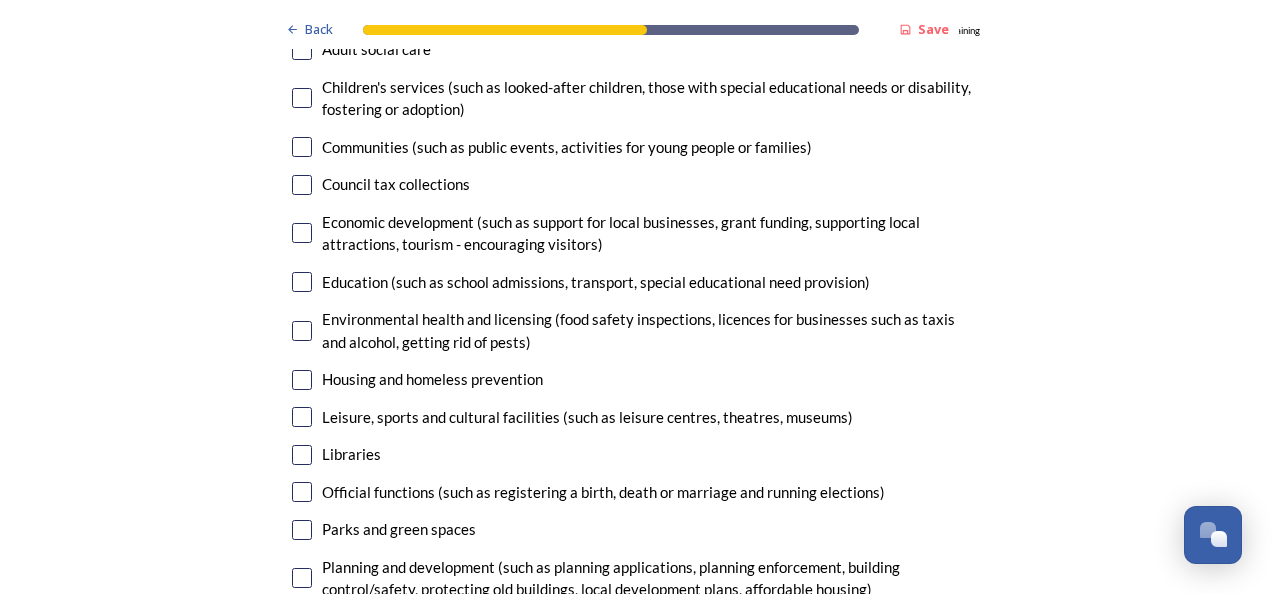 scroll, scrollTop: 4900, scrollLeft: 0, axis: vertical 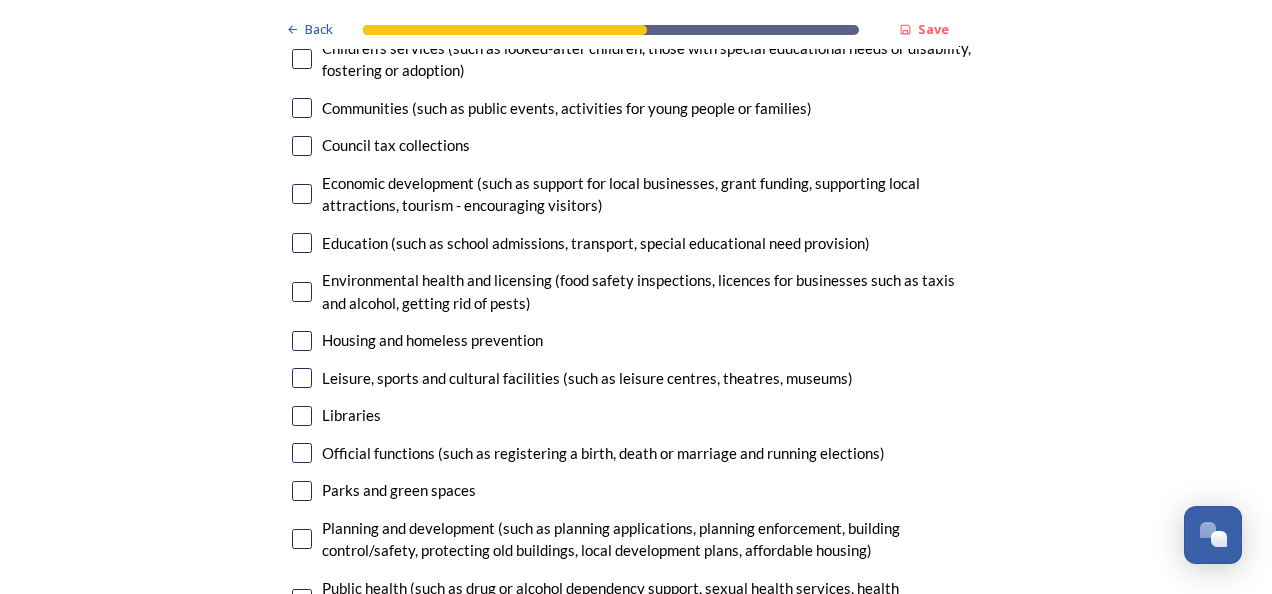 click at bounding box center [302, 194] 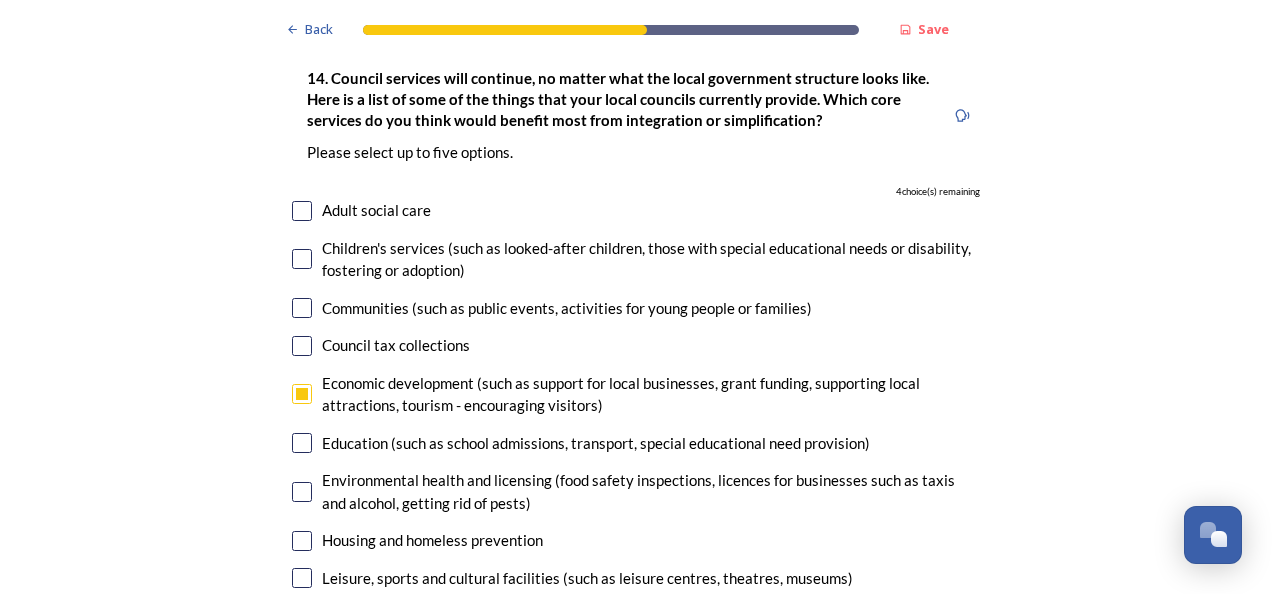scroll, scrollTop: 4900, scrollLeft: 0, axis: vertical 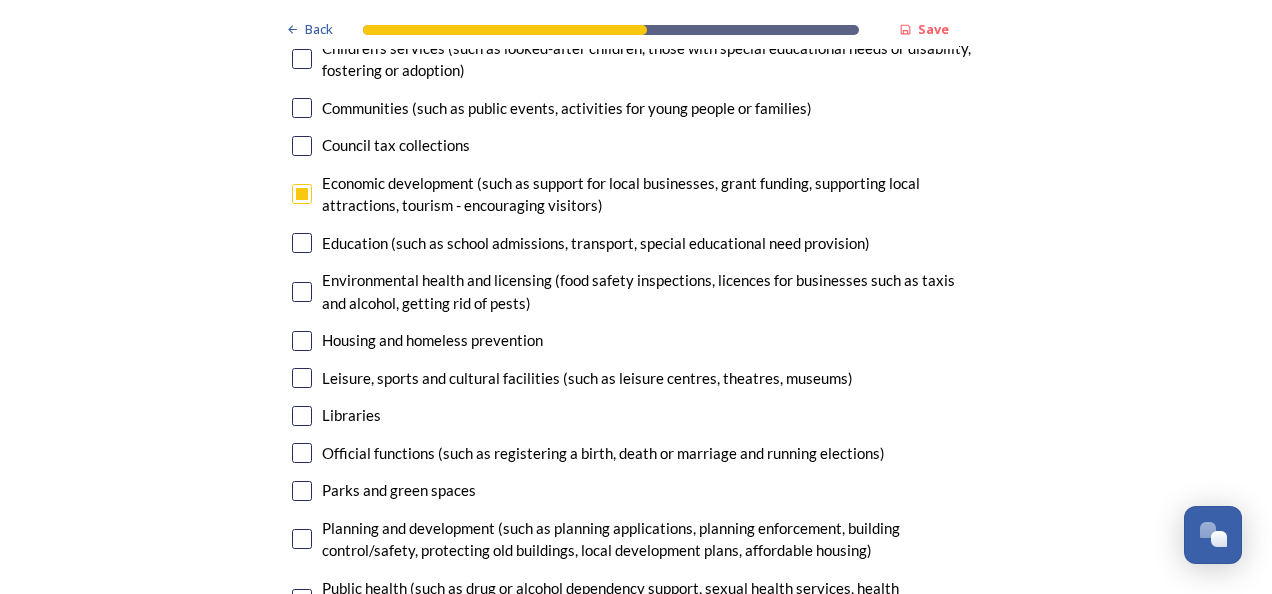 click at bounding box center (302, 341) 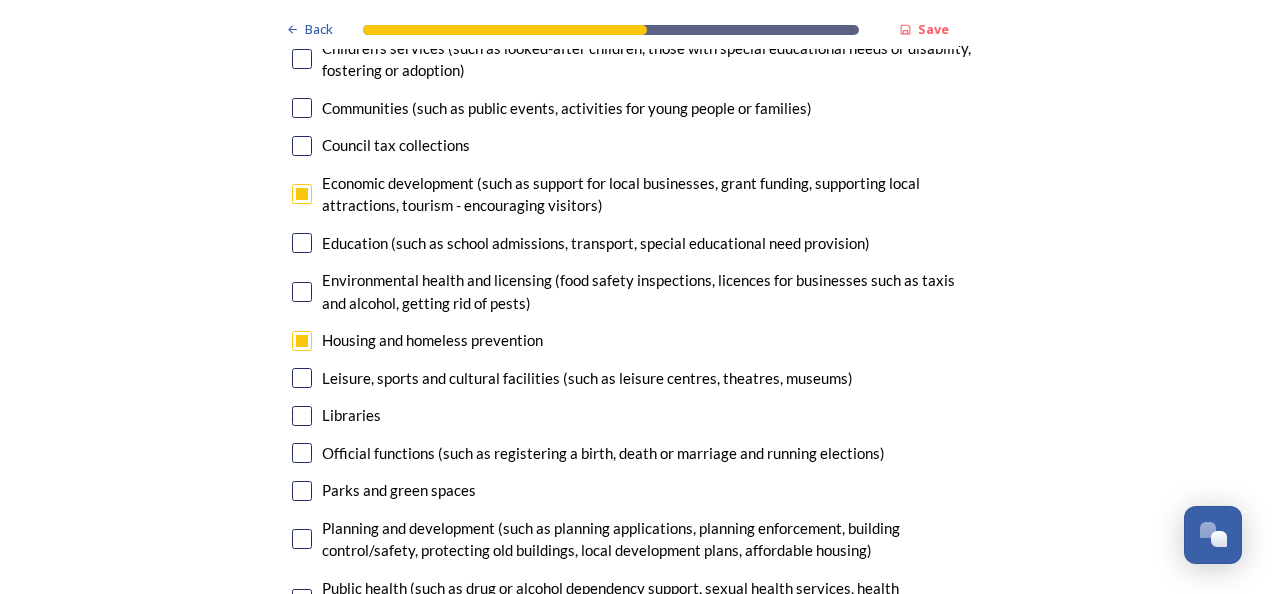 click at bounding box center (302, 416) 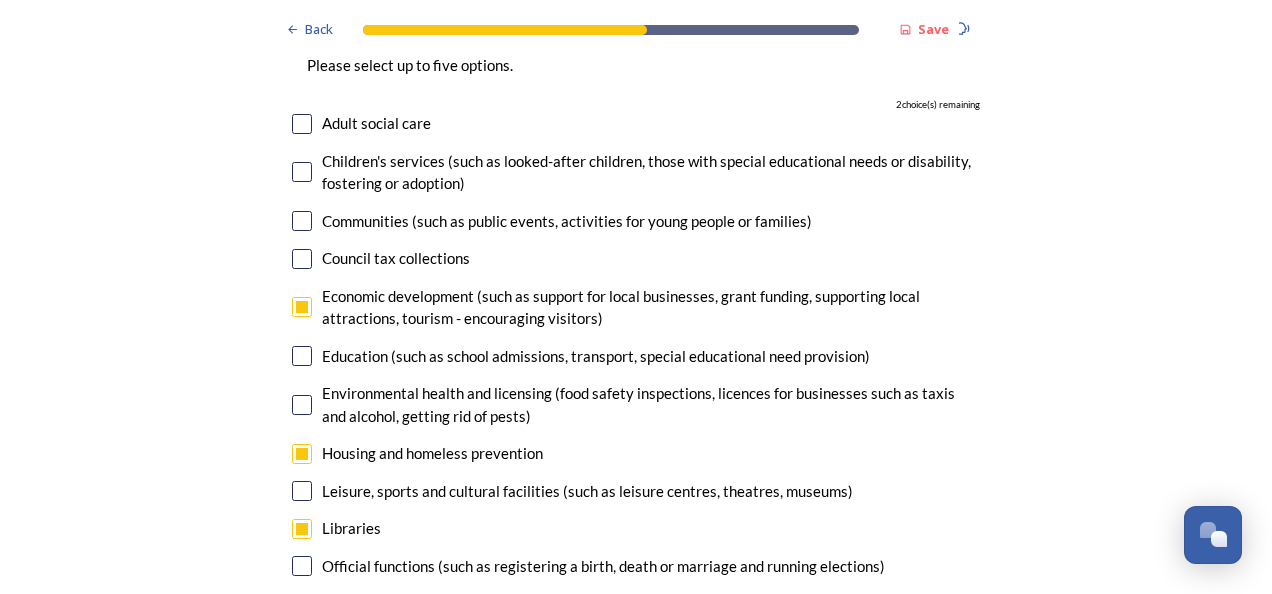scroll, scrollTop: 4800, scrollLeft: 0, axis: vertical 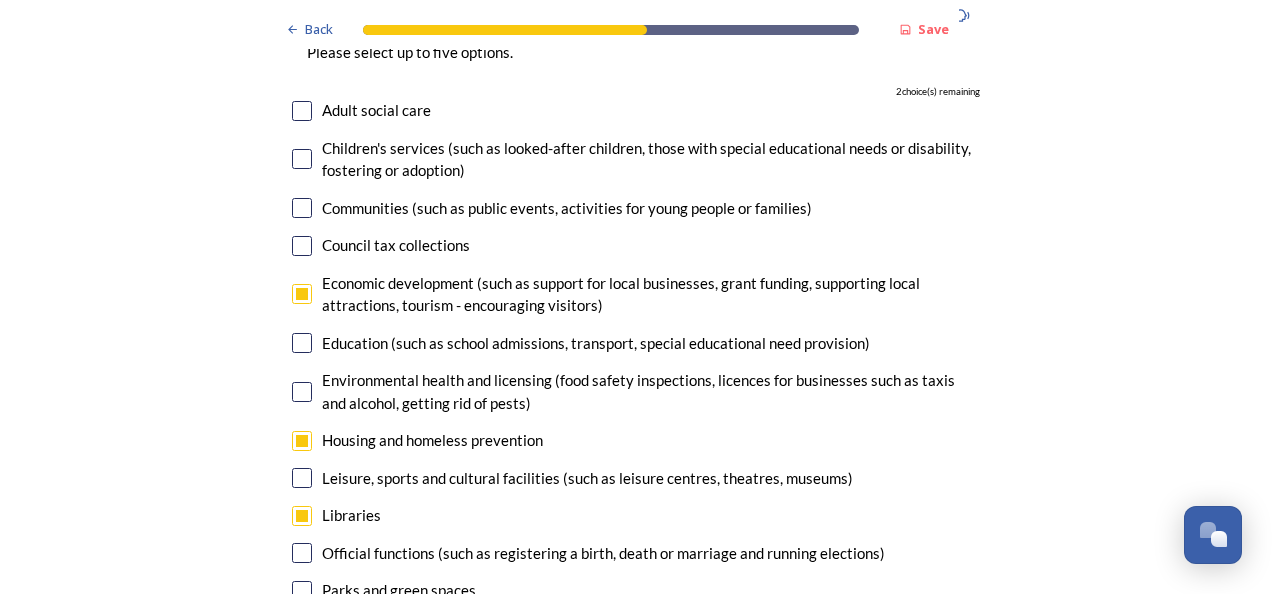 click at bounding box center [302, 294] 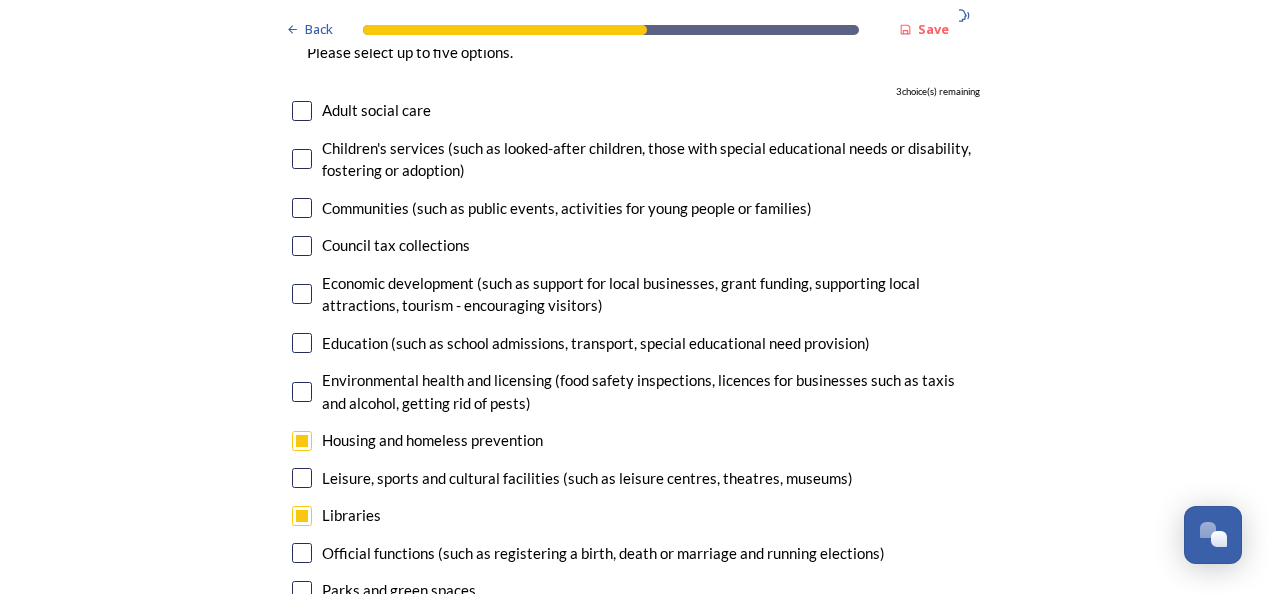 click at bounding box center (302, 441) 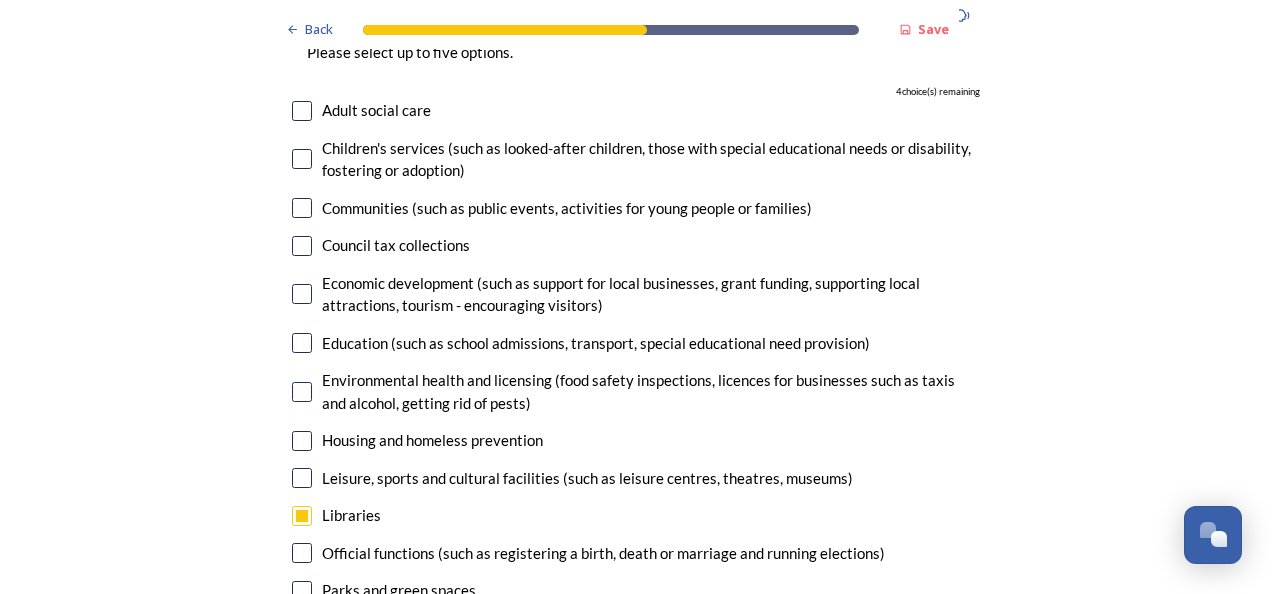click at bounding box center (302, 516) 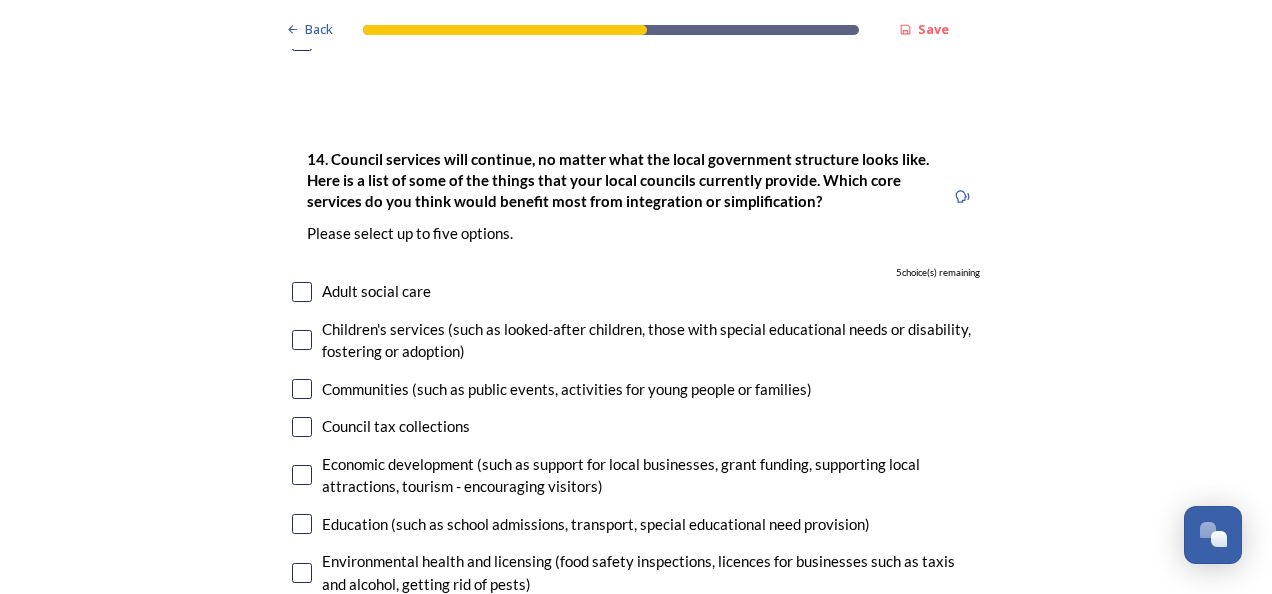 scroll, scrollTop: 4600, scrollLeft: 0, axis: vertical 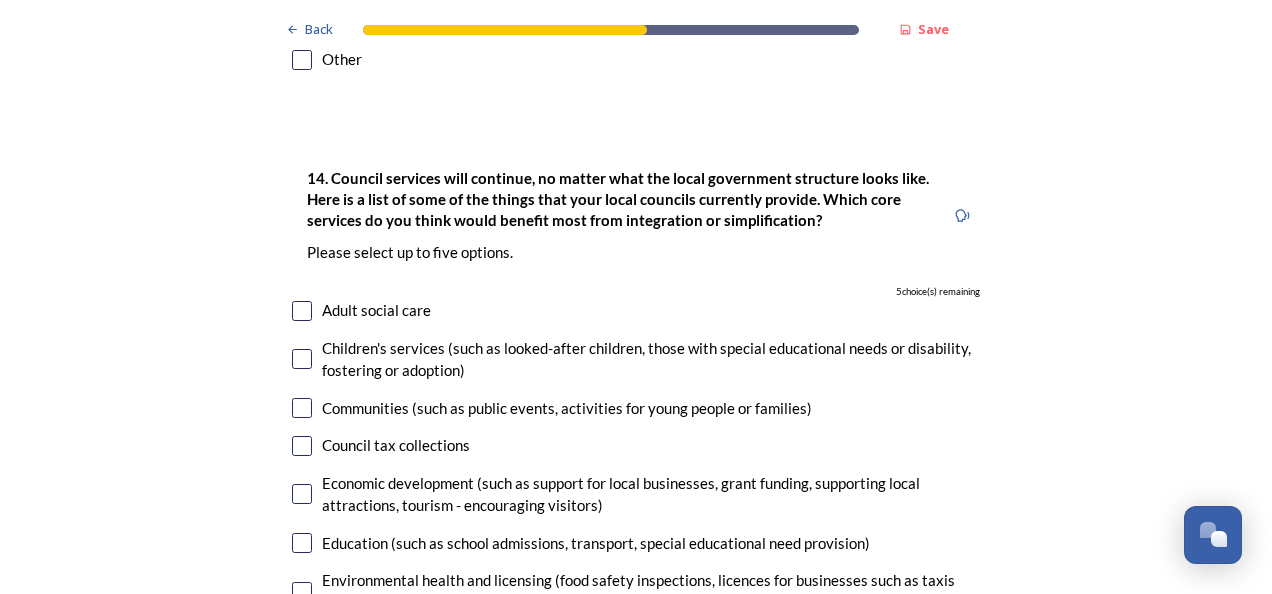 click at bounding box center [302, 311] 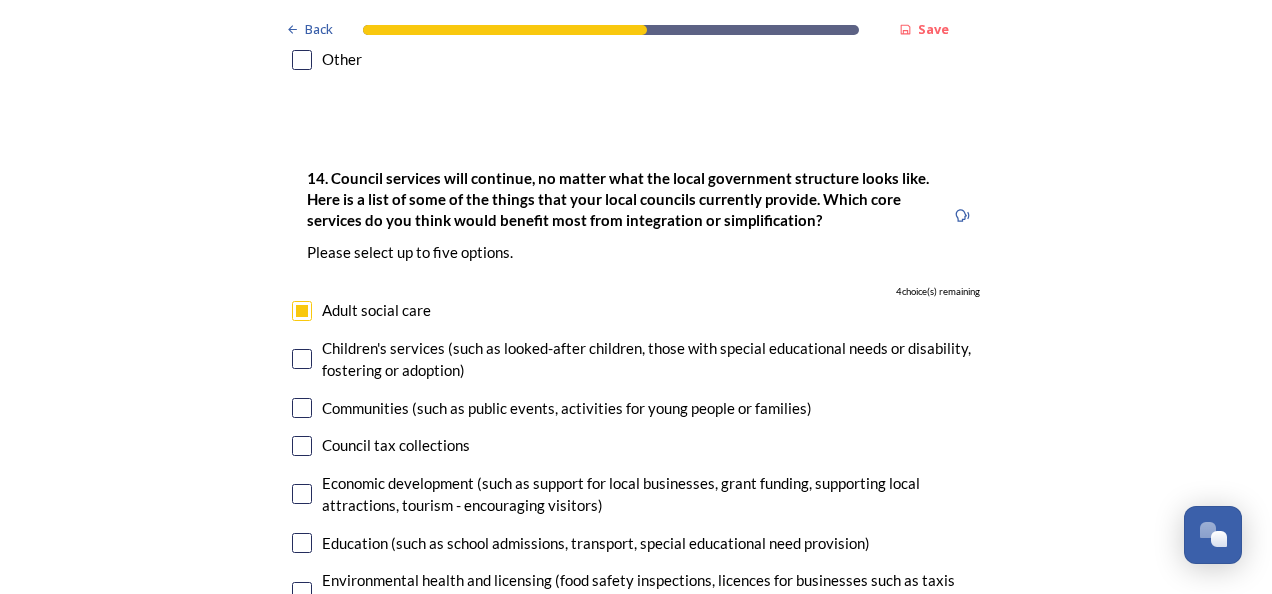 click at bounding box center [302, 359] 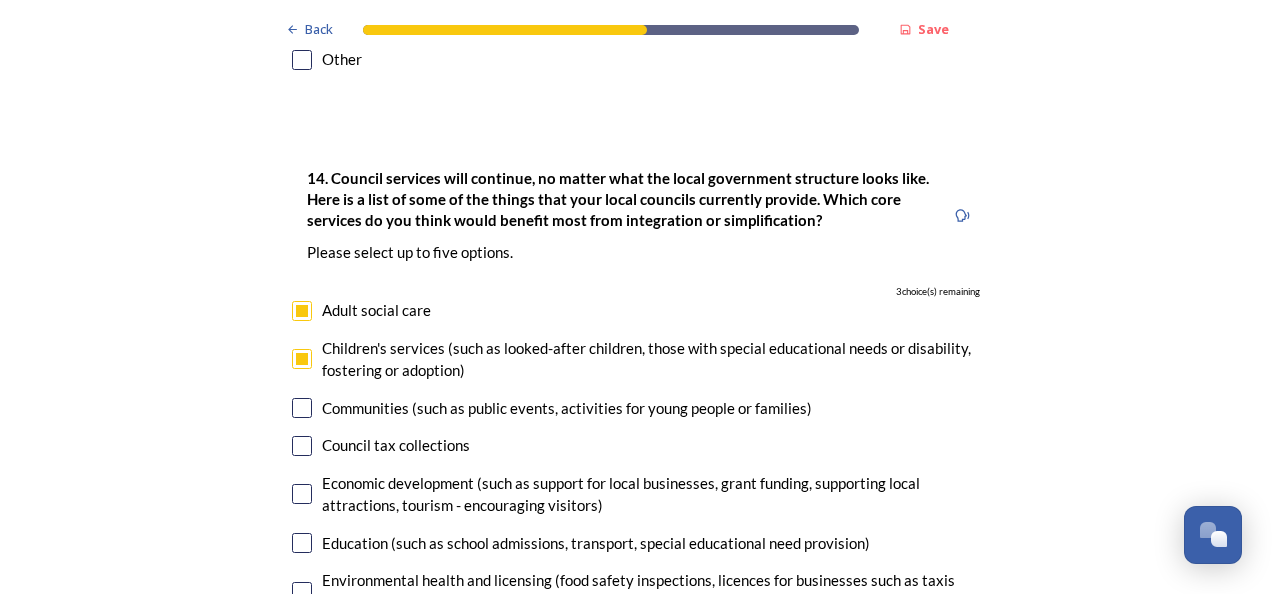 click at bounding box center (302, 446) 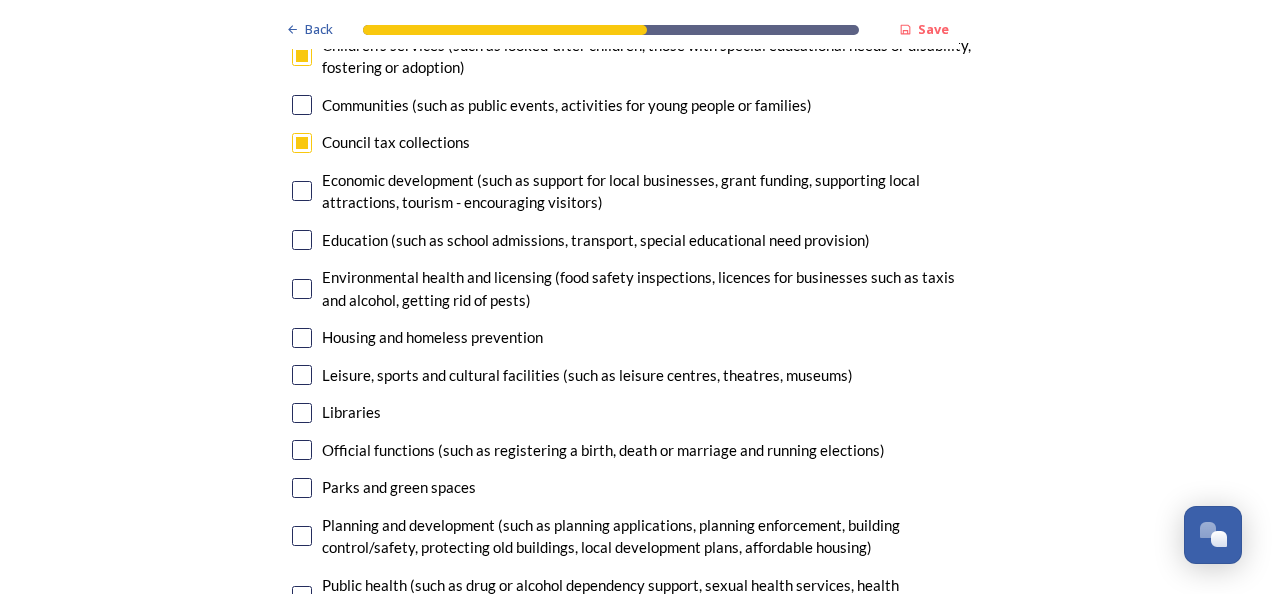 scroll, scrollTop: 5000, scrollLeft: 0, axis: vertical 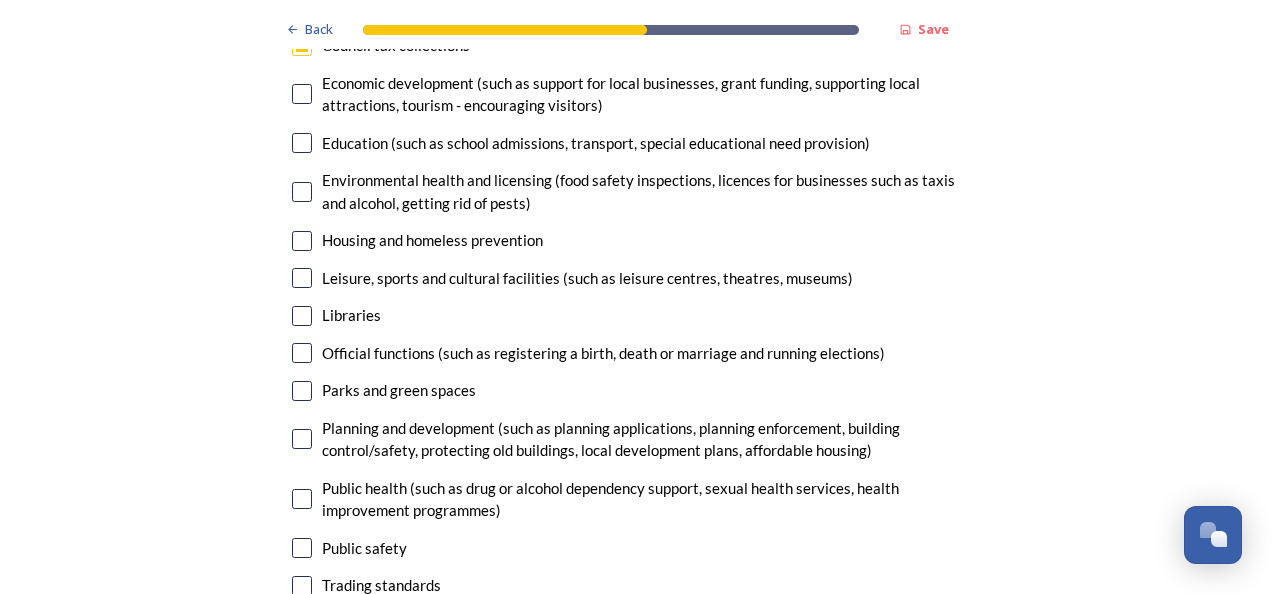 click at bounding box center (302, 439) 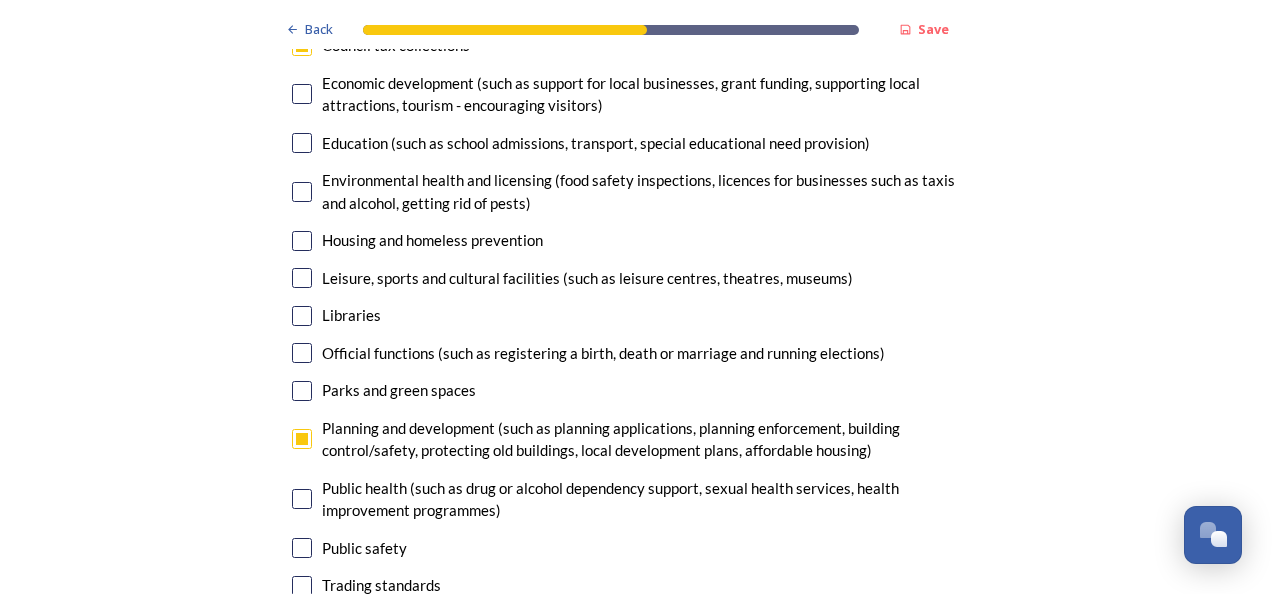 click at bounding box center (302, 499) 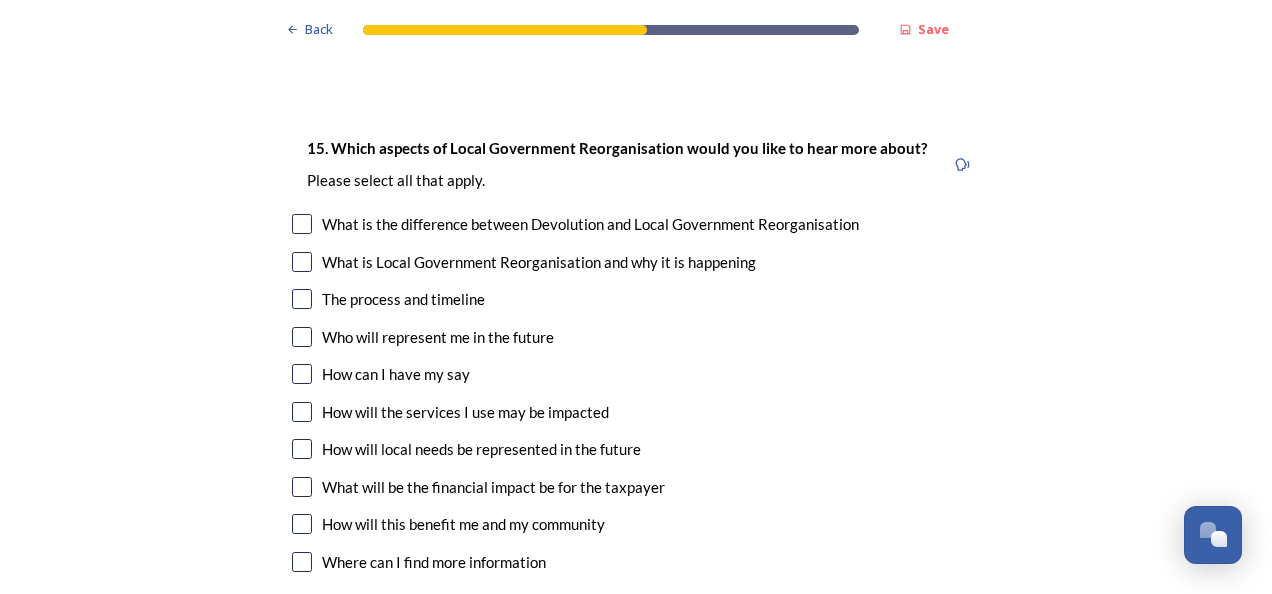 scroll, scrollTop: 5700, scrollLeft: 0, axis: vertical 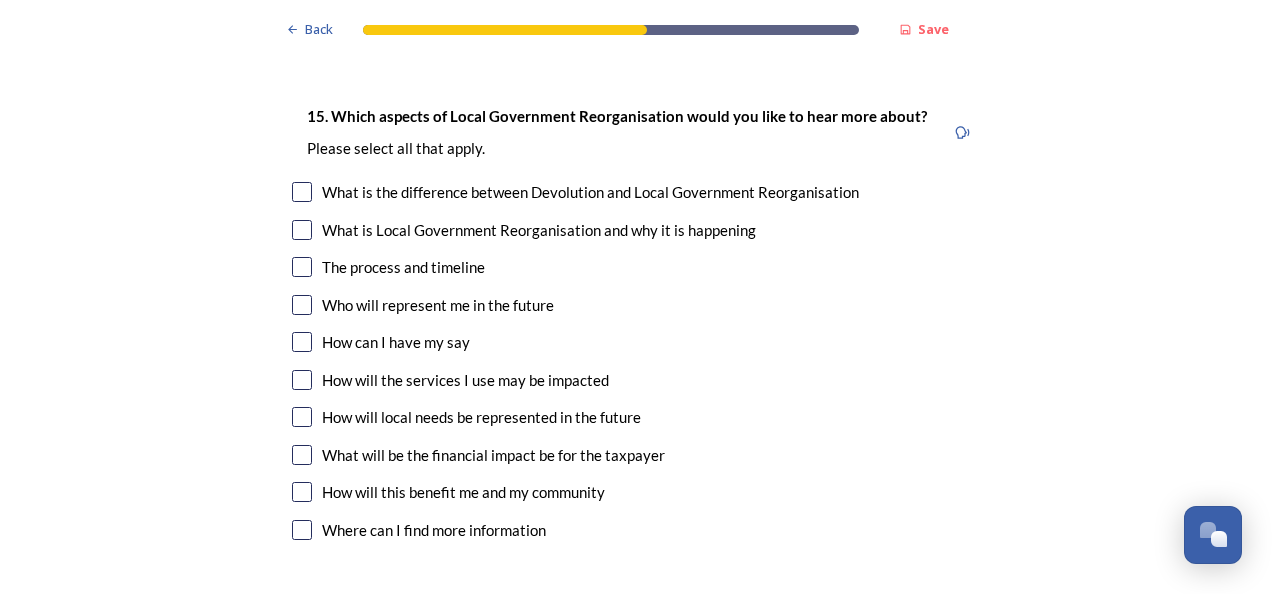 click at bounding box center (302, 305) 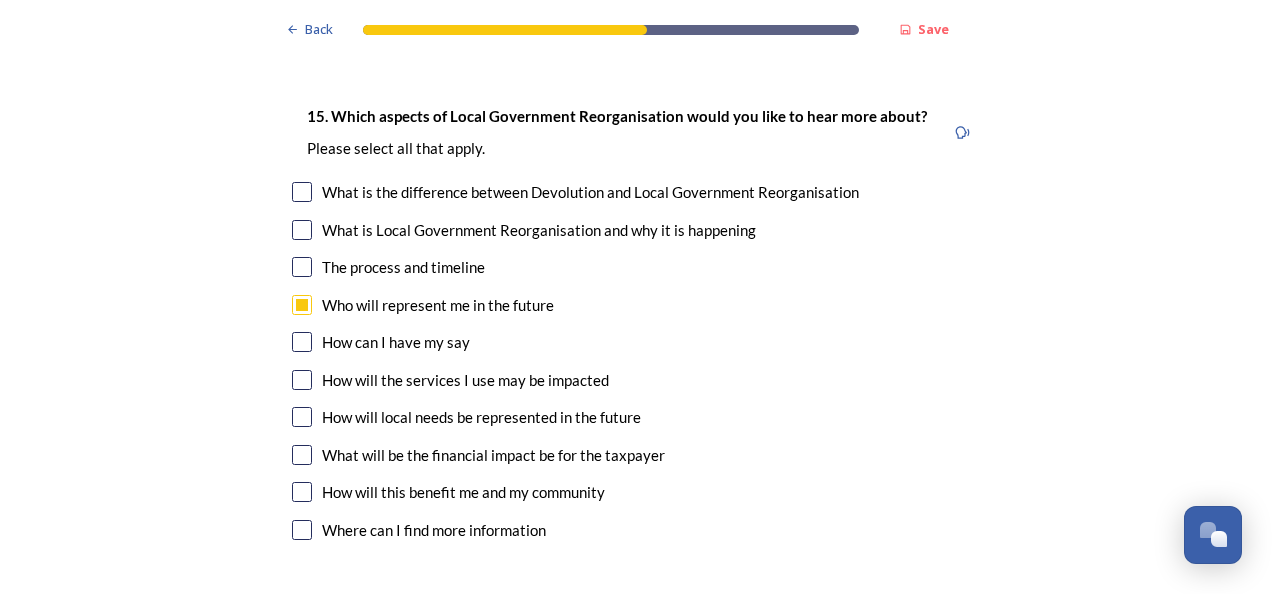 click at bounding box center (302, 342) 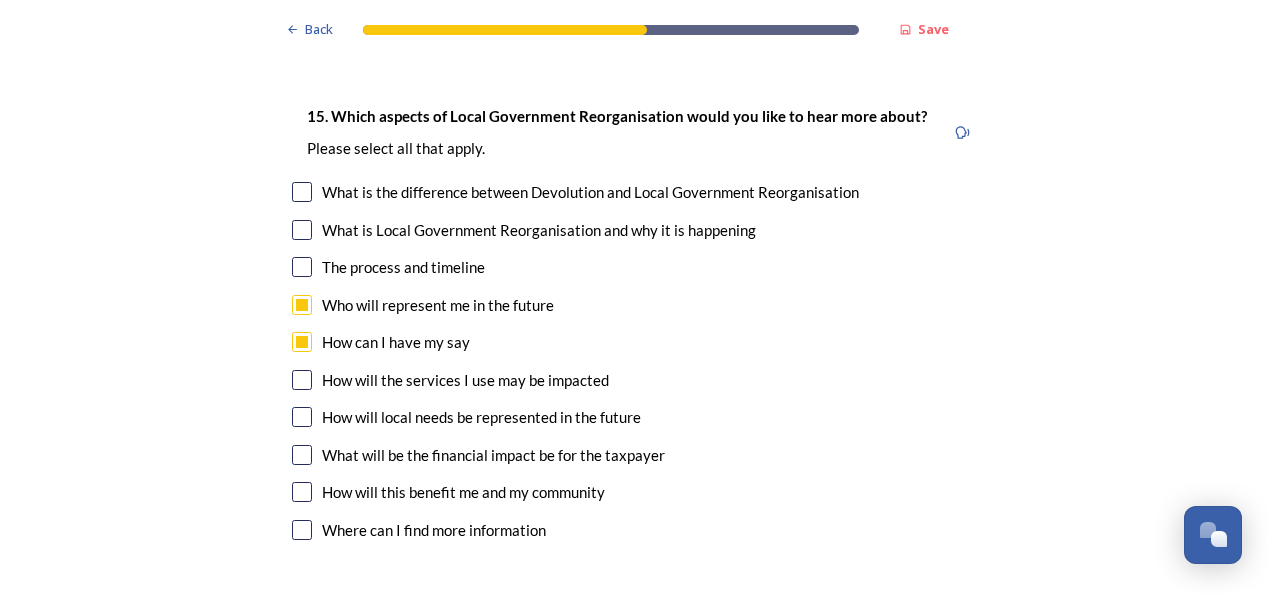 click at bounding box center (302, 380) 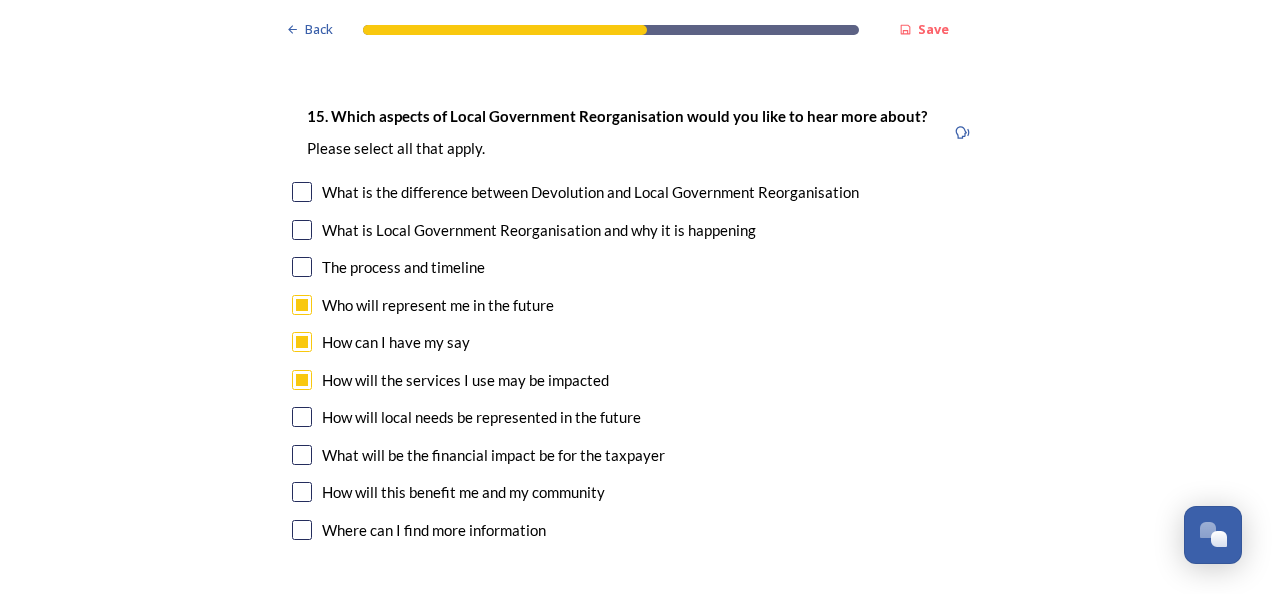 click at bounding box center [302, 417] 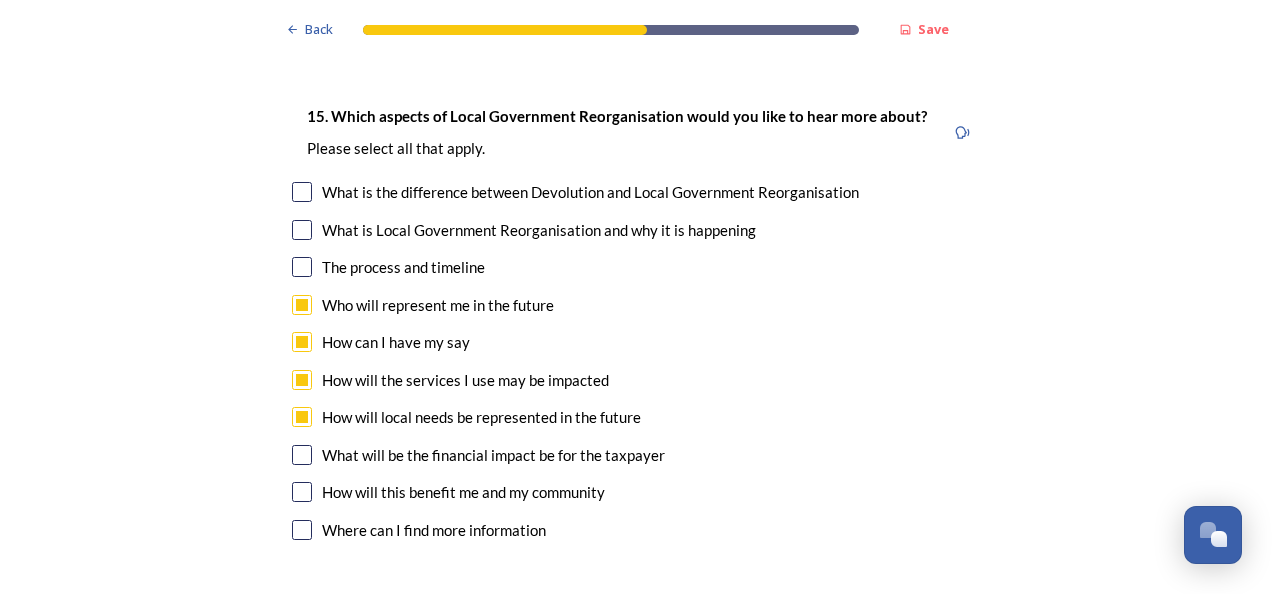 click at bounding box center [302, 455] 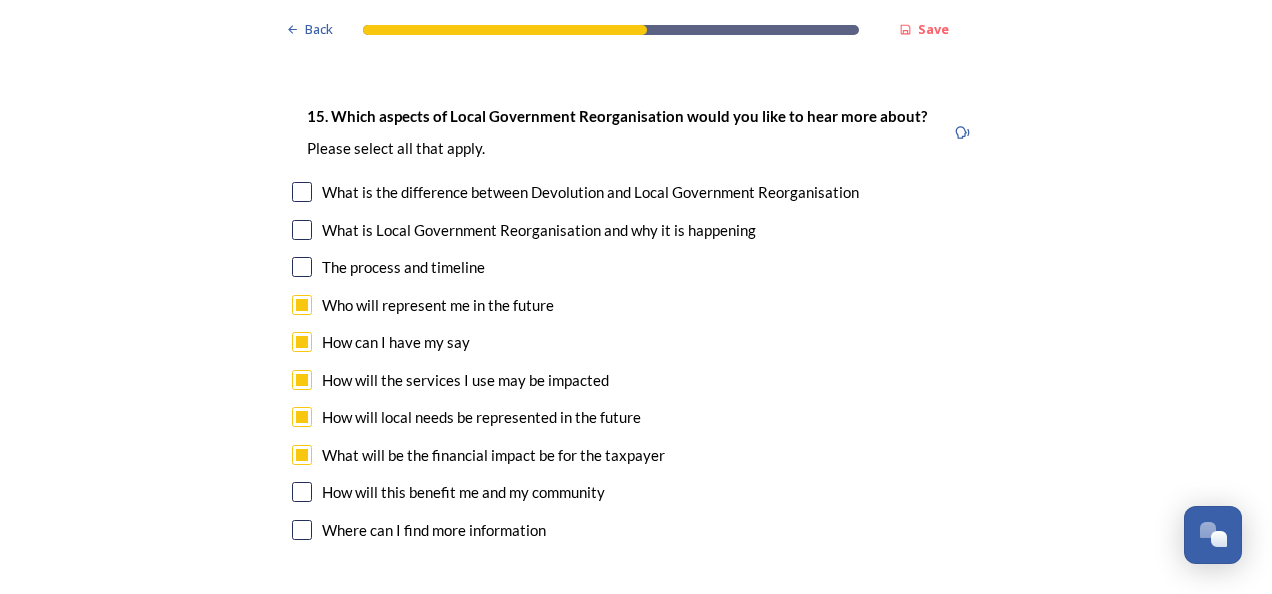 click at bounding box center [302, 492] 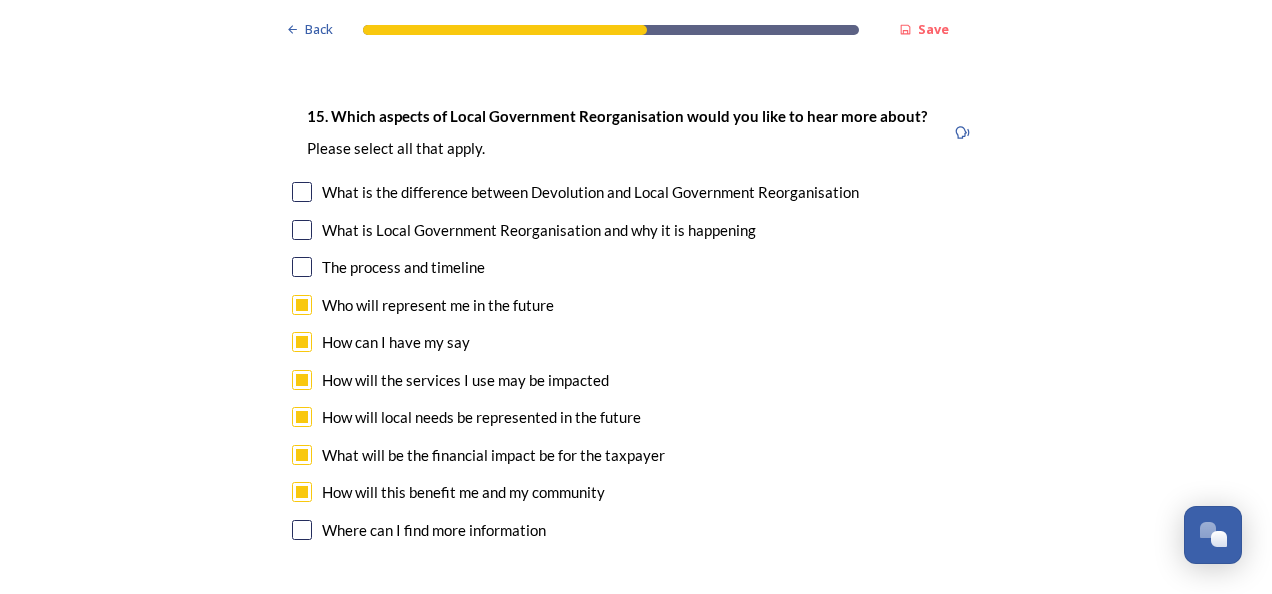 click at bounding box center [302, 530] 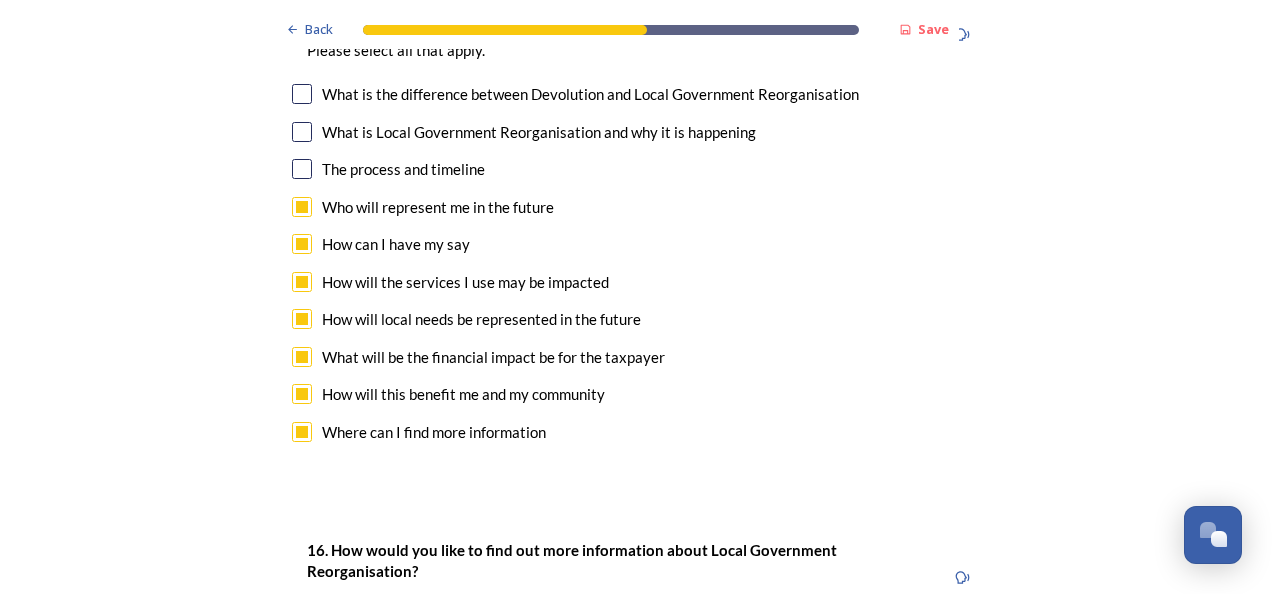 scroll, scrollTop: 5700, scrollLeft: 0, axis: vertical 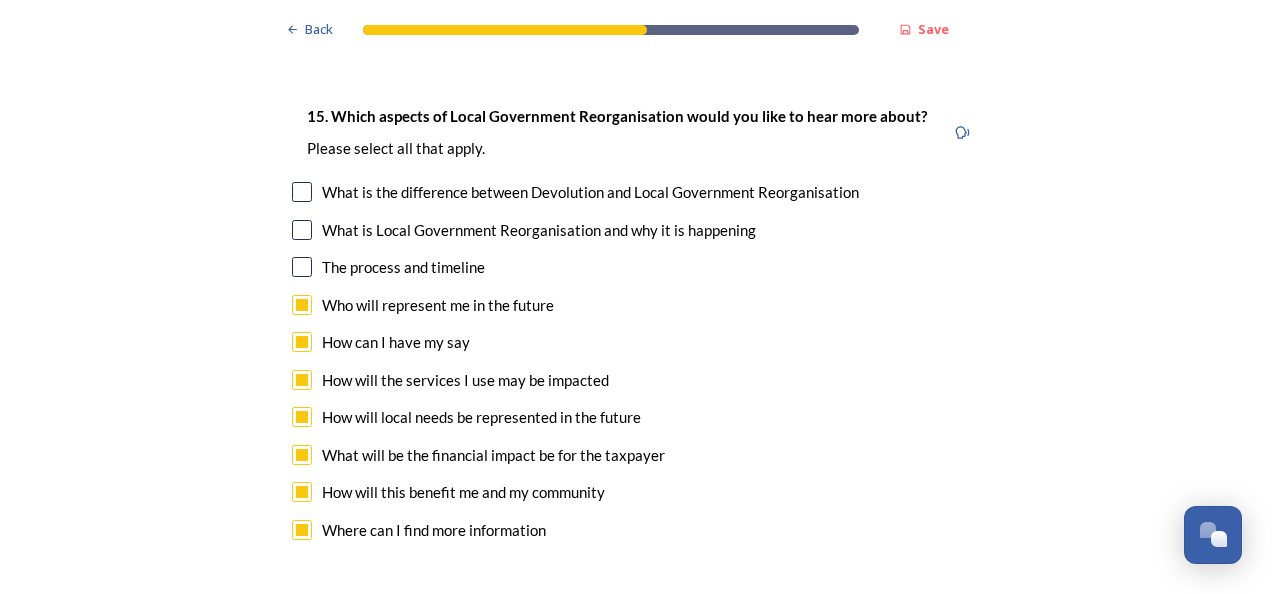 click at bounding box center [302, 192] 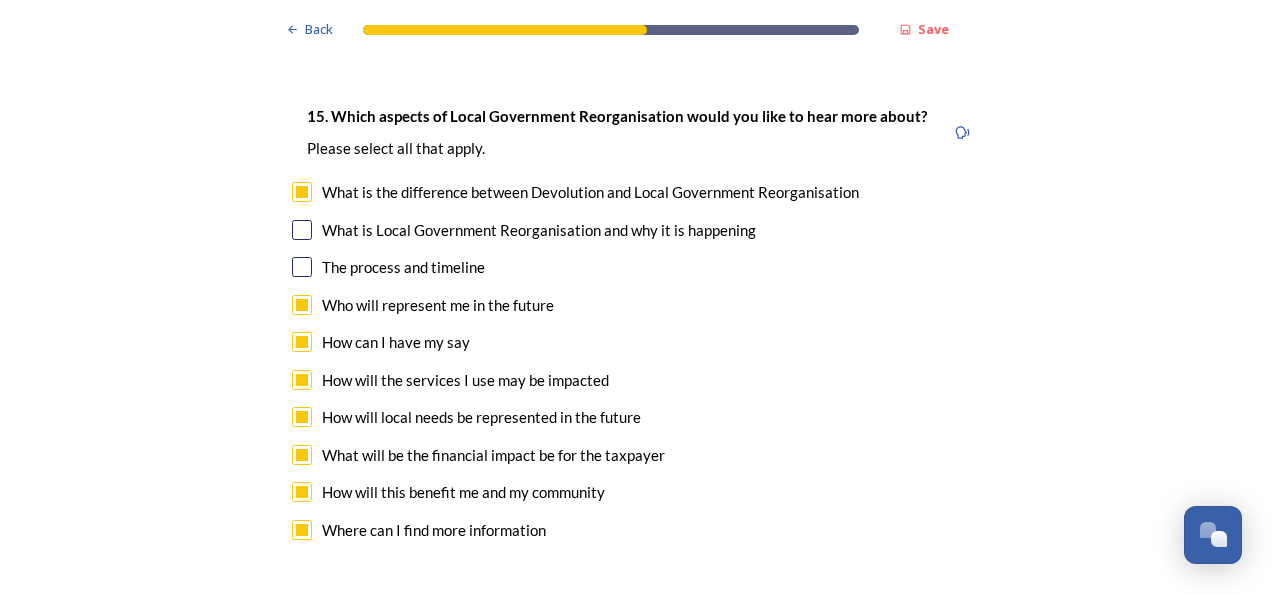 click at bounding box center (302, 230) 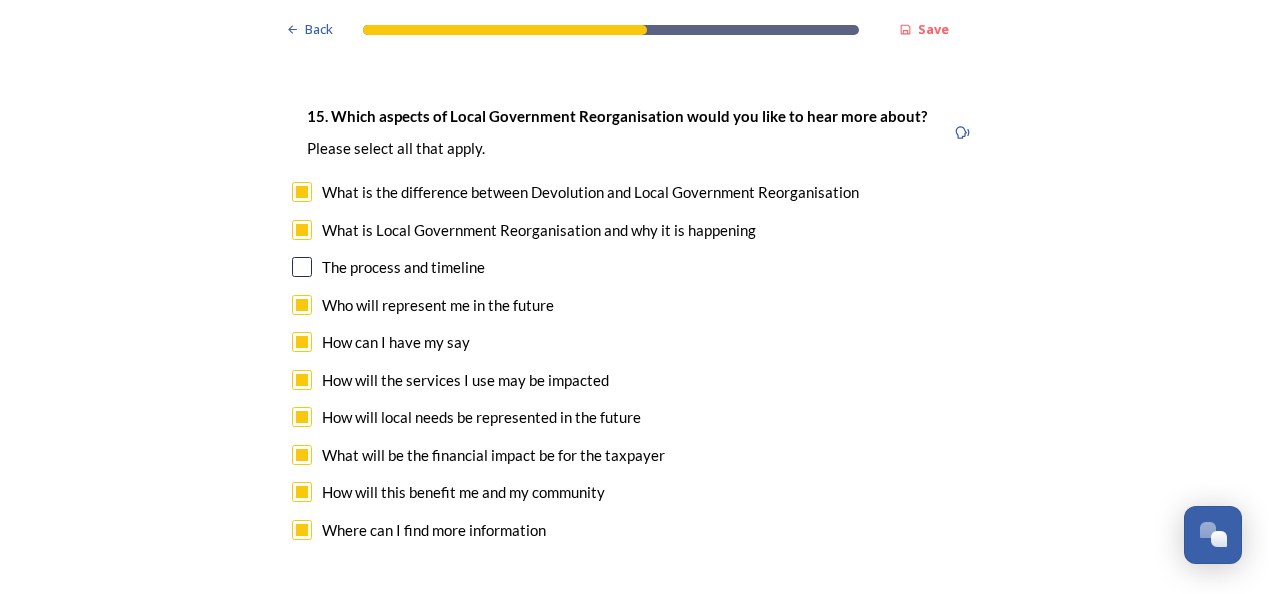 click on "15. Which aspects of Local Government Reorganisation would you like to hear more about? ﻿Please select all that apply.   What is the difference between Devolution and Local Government Reorganisation What is Local Government Reorganisation and why it is happening The process and timeline Who will represent me in the future How can I have my say How will the services I use may be impacted How will local needs be represented in the future What will be the financial impact be for the taxpayer How will this benefit me and my community Where can I find more information" at bounding box center [636, 325] 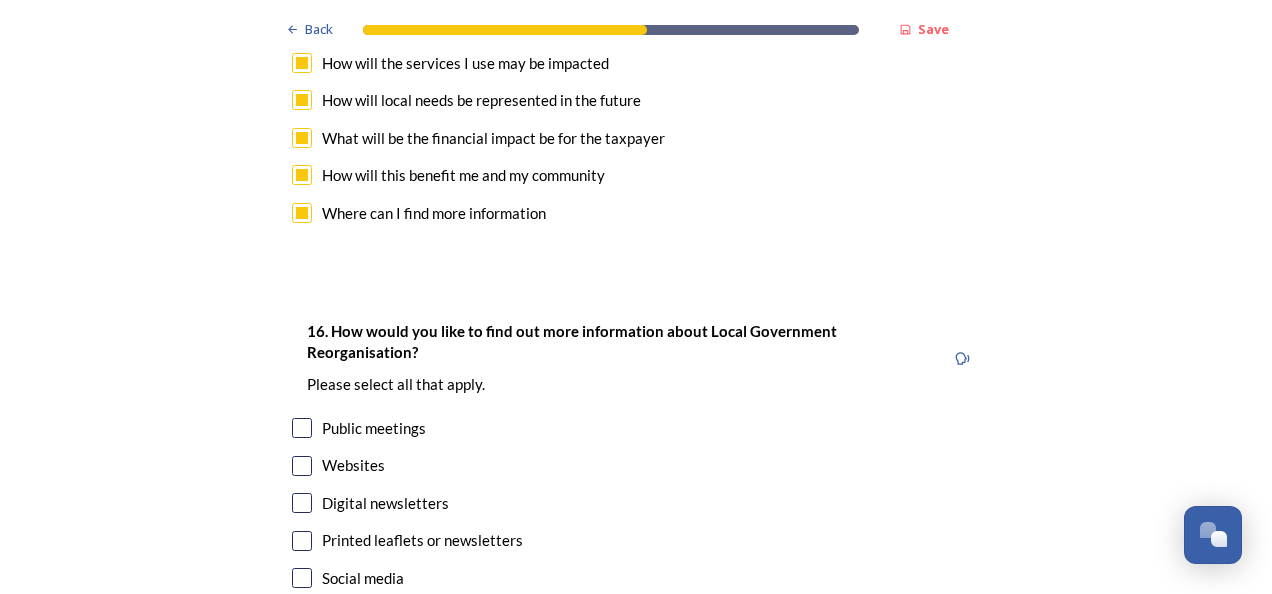 scroll, scrollTop: 6200, scrollLeft: 0, axis: vertical 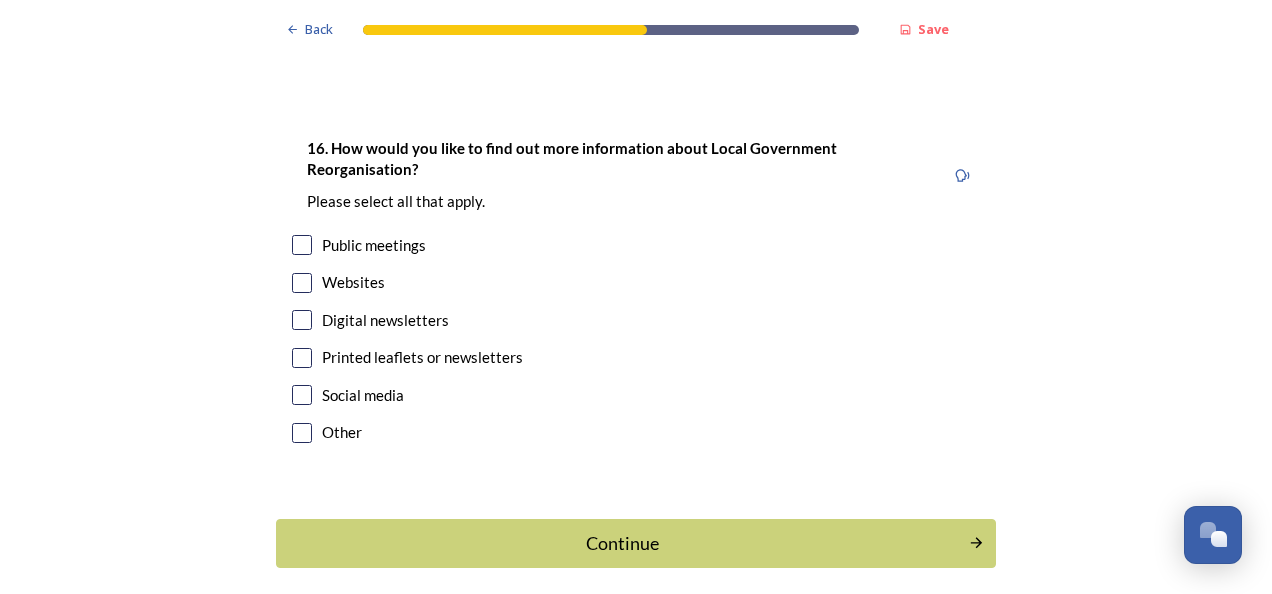 click at bounding box center (302, 245) 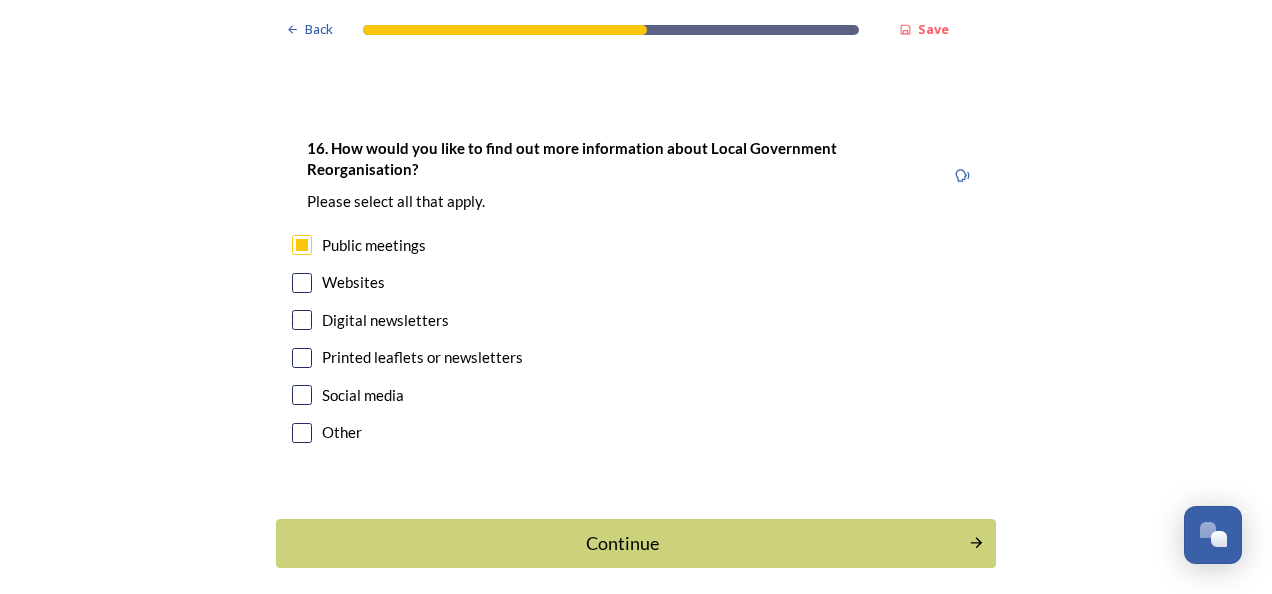 click at bounding box center (302, 320) 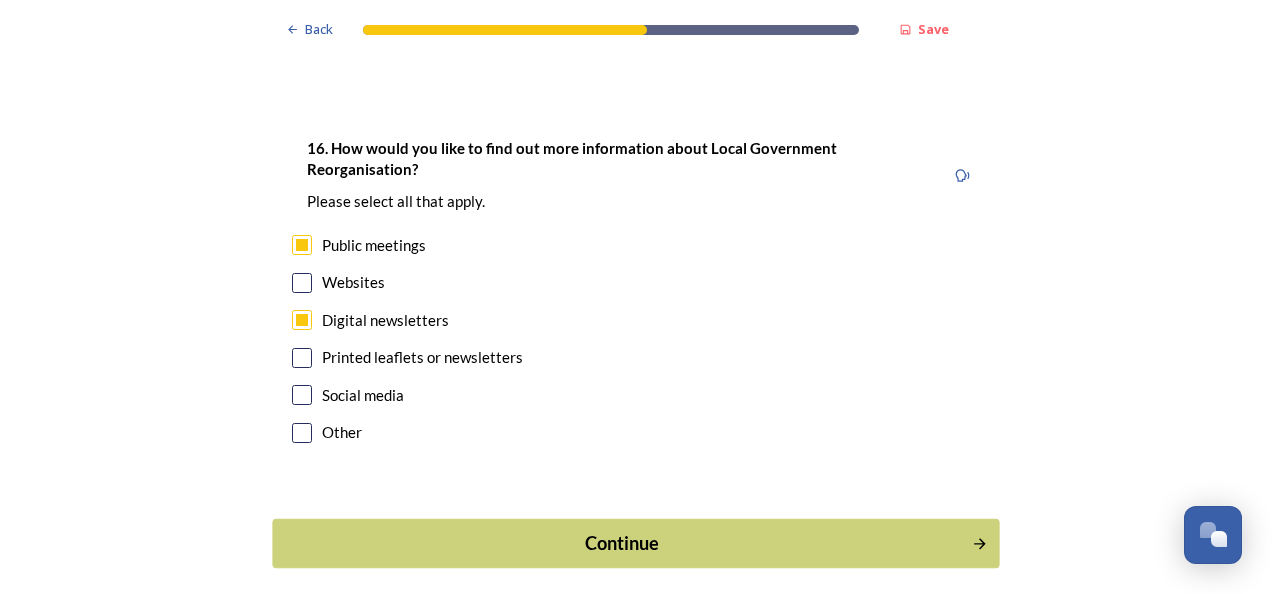 click on "Continue" at bounding box center (635, 543) 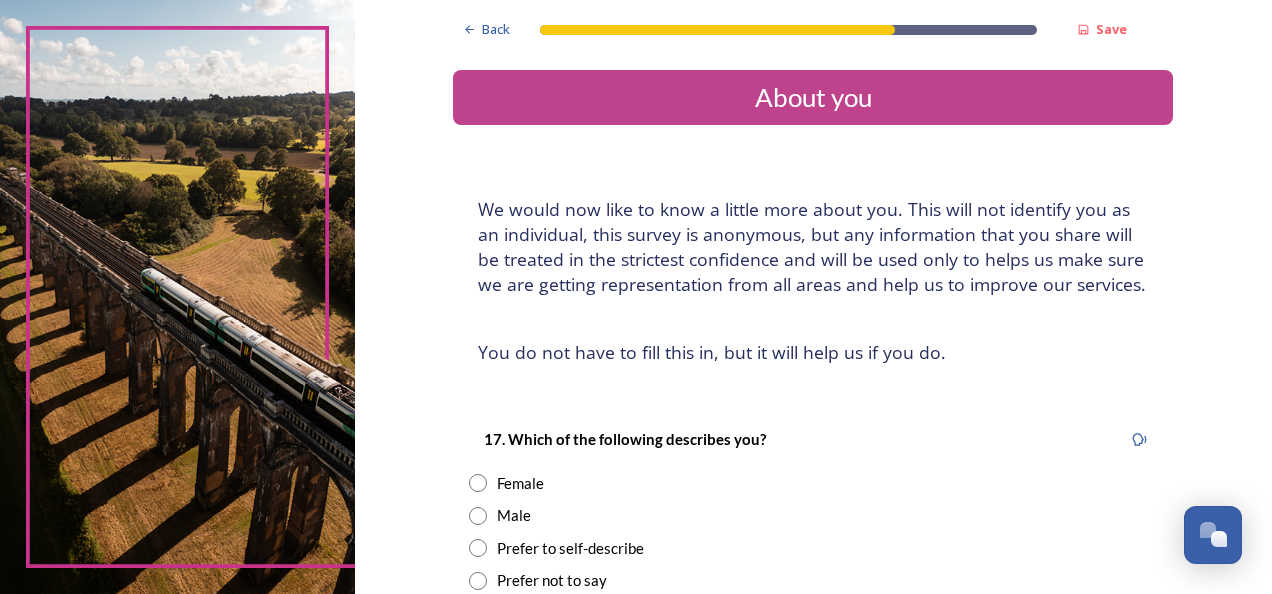 click at bounding box center (478, 483) 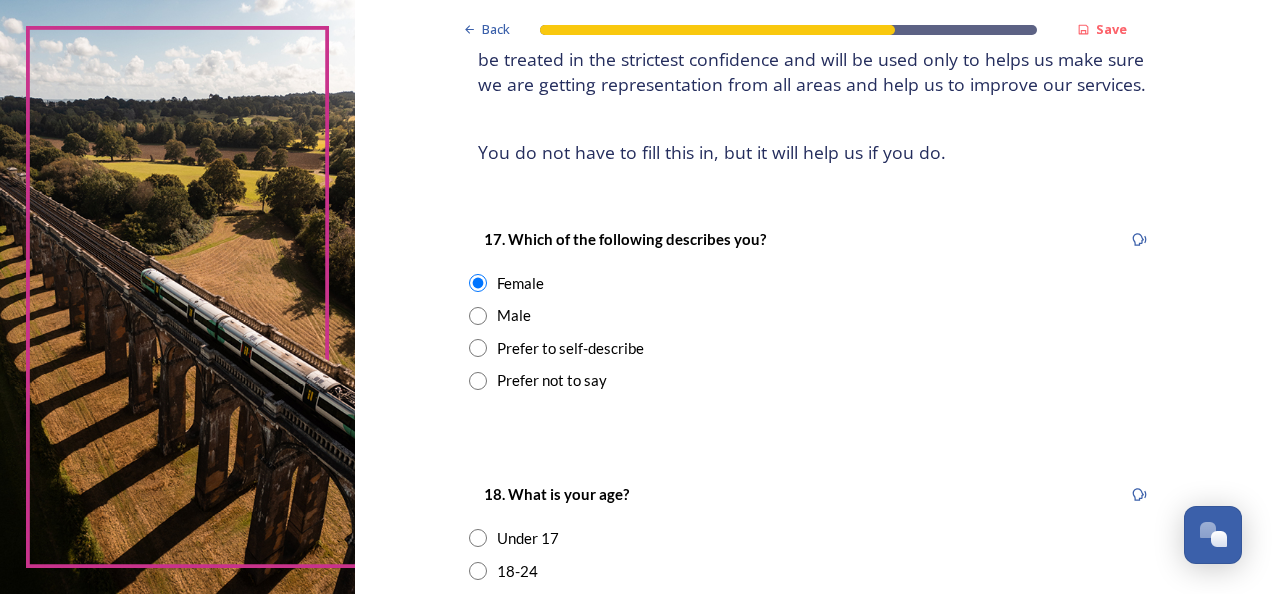 scroll, scrollTop: 500, scrollLeft: 0, axis: vertical 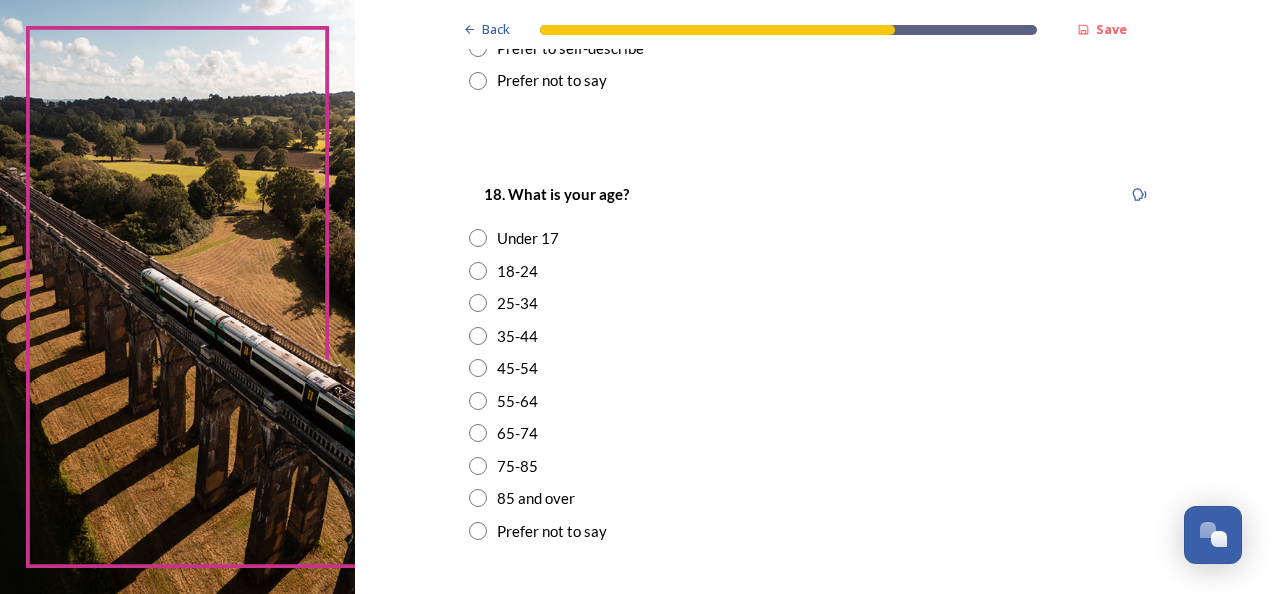 click at bounding box center [478, 336] 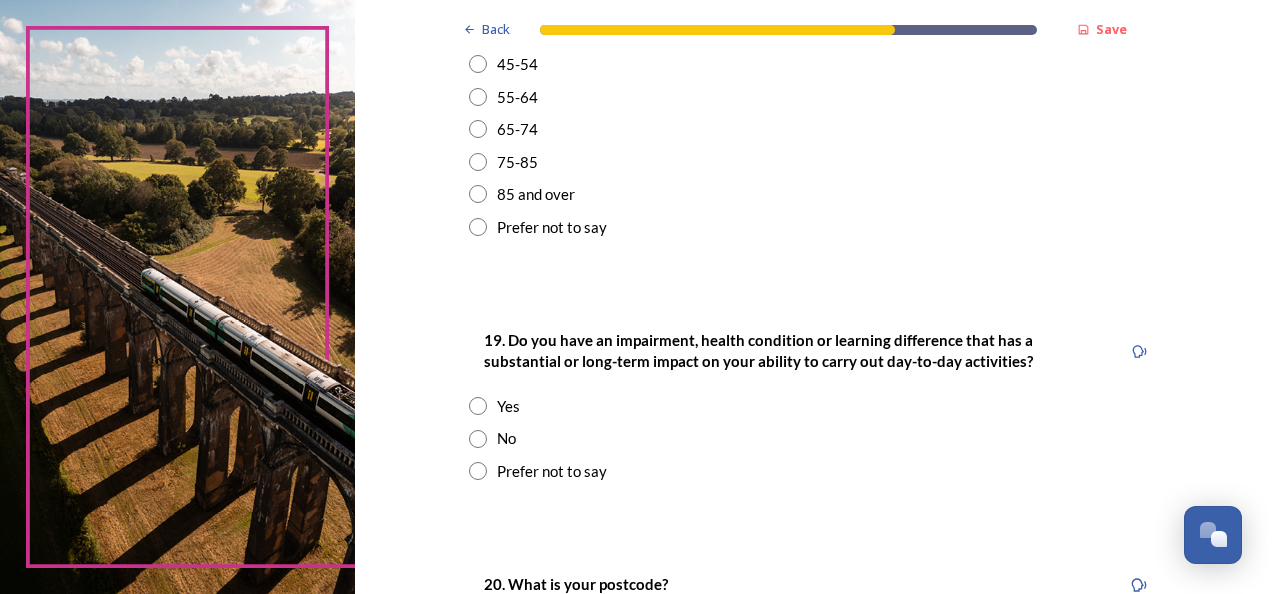 scroll, scrollTop: 1000, scrollLeft: 0, axis: vertical 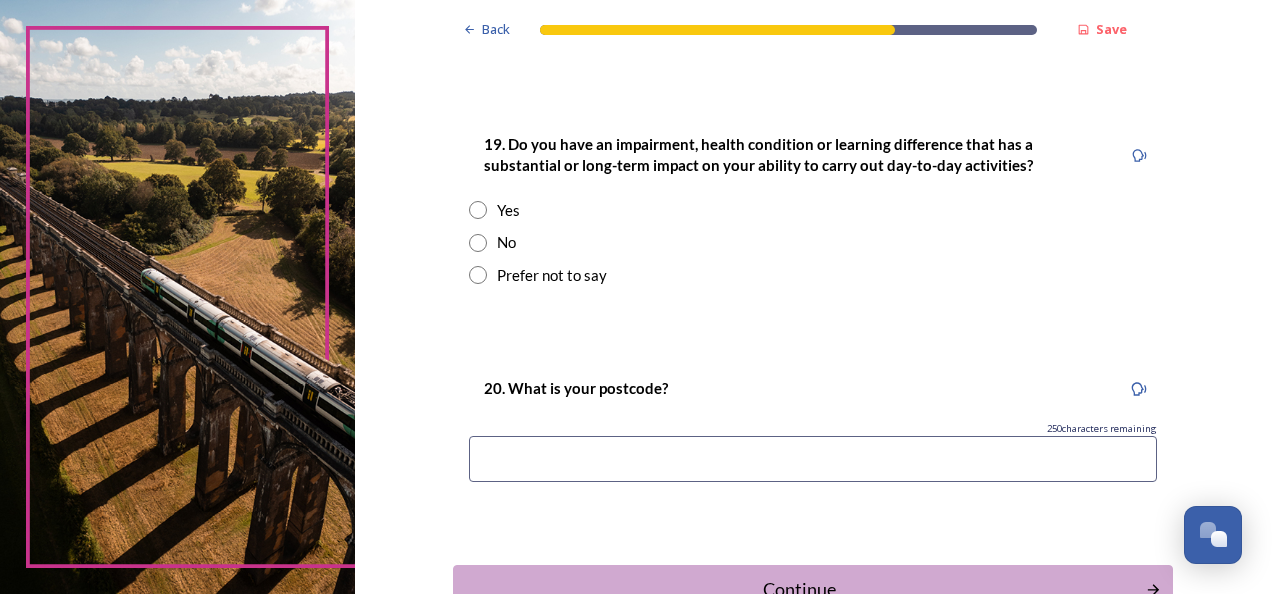 click at bounding box center [478, 243] 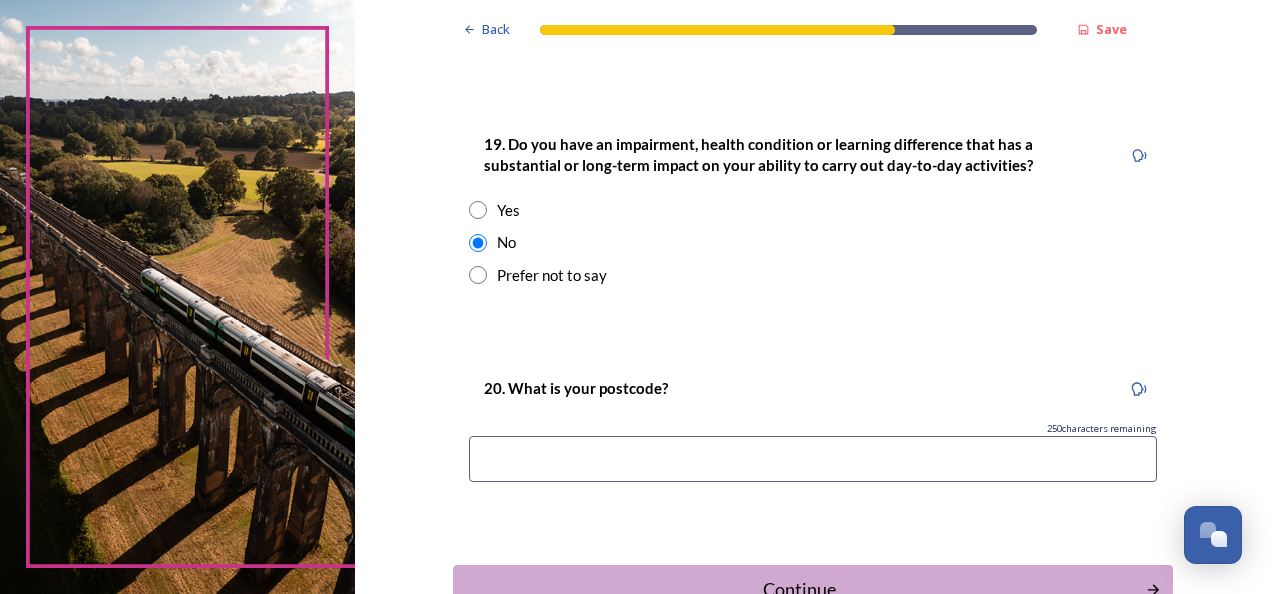 scroll, scrollTop: 1100, scrollLeft: 0, axis: vertical 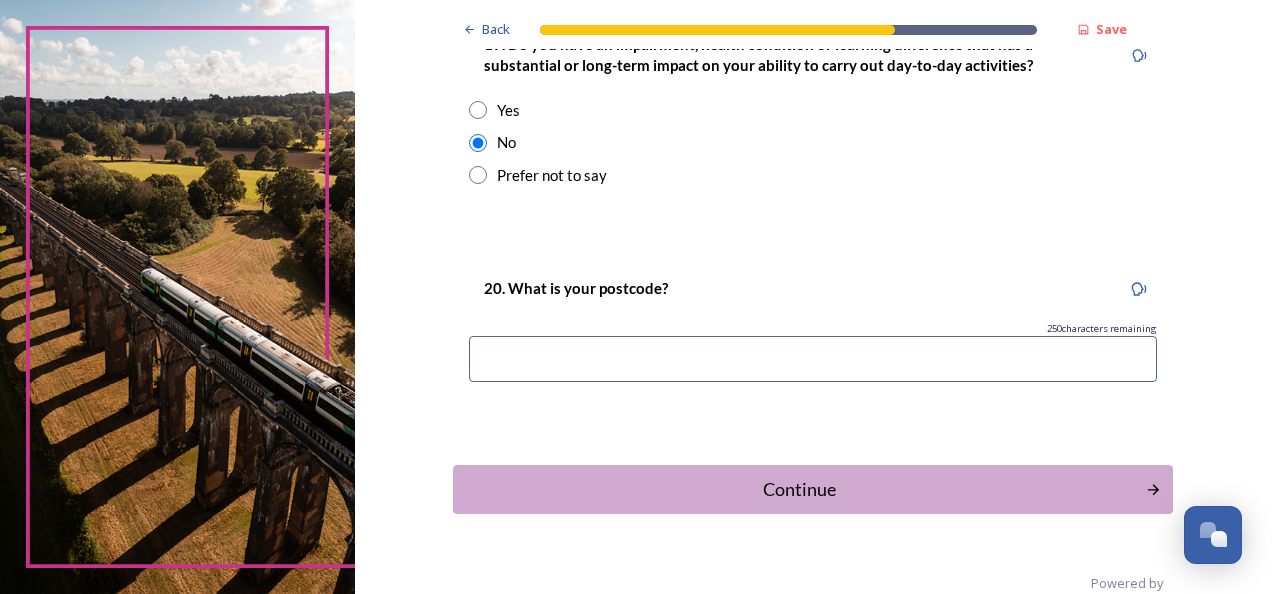 click at bounding box center (813, 359) 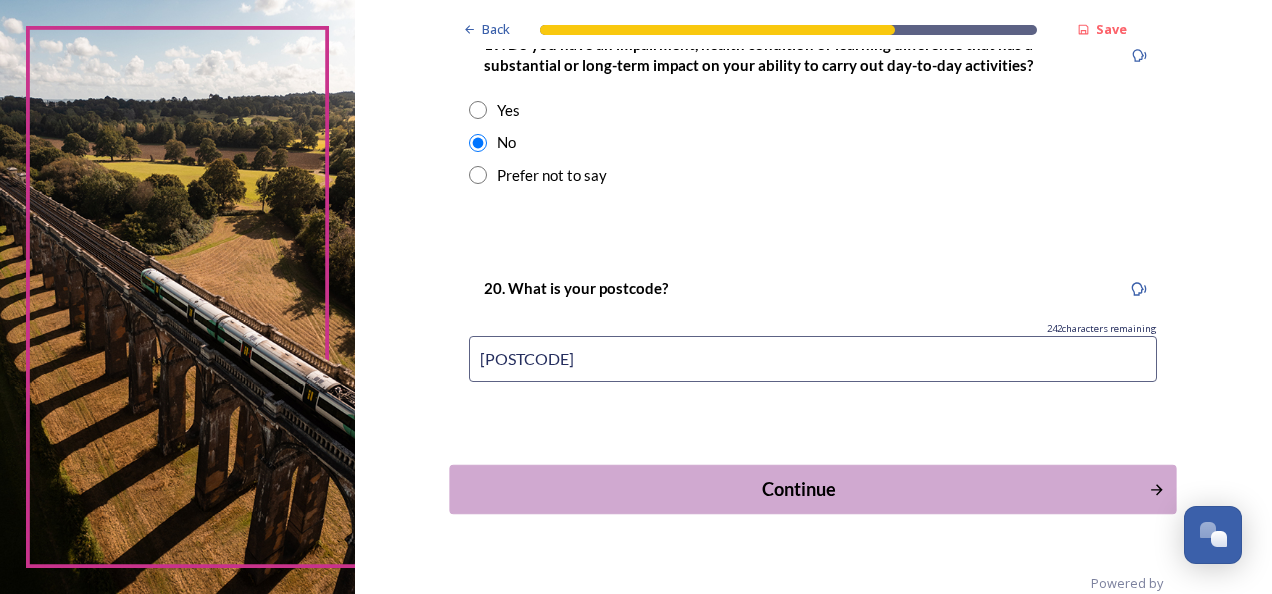 type on "[POSTCODE]" 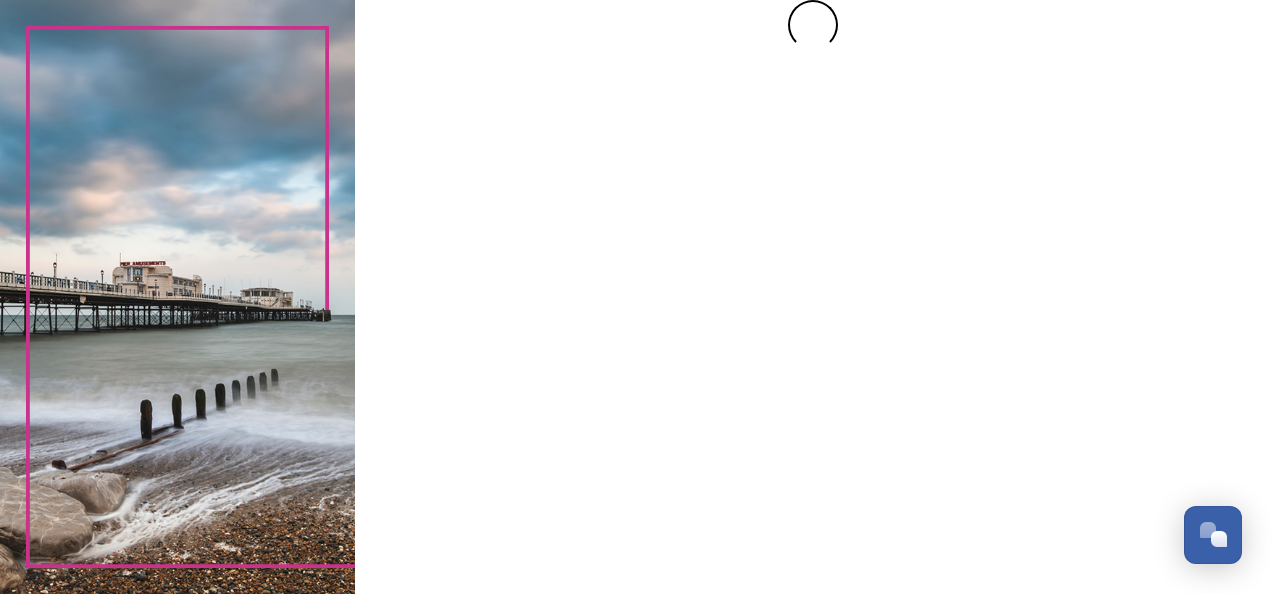 scroll, scrollTop: 0, scrollLeft: 0, axis: both 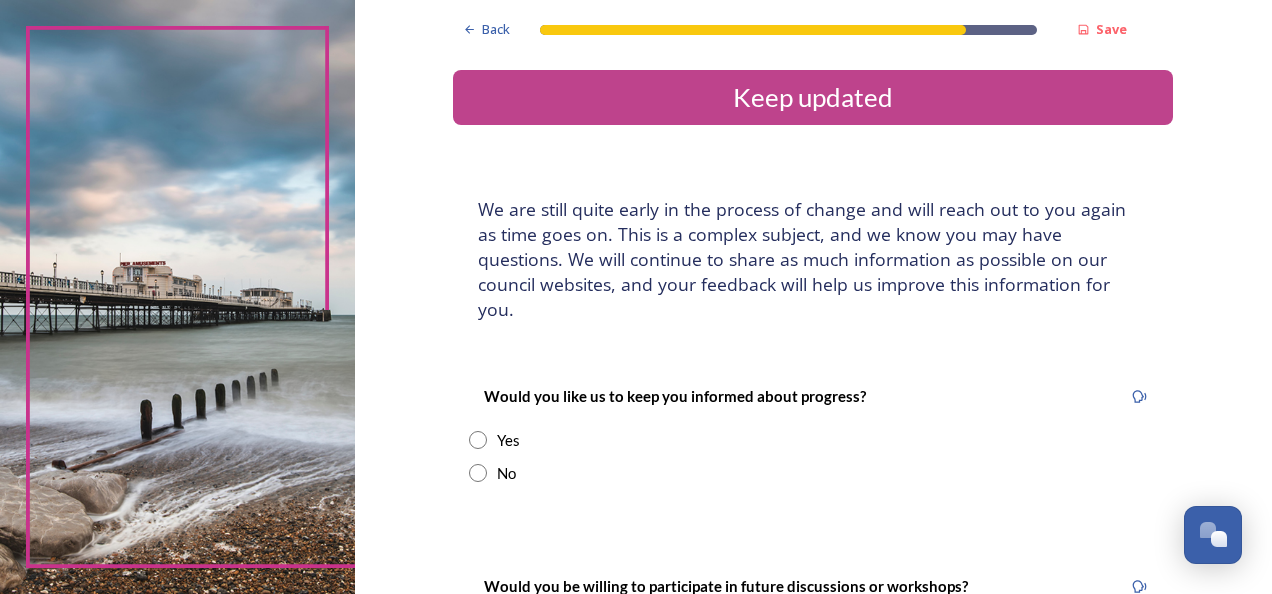 click at bounding box center (478, 440) 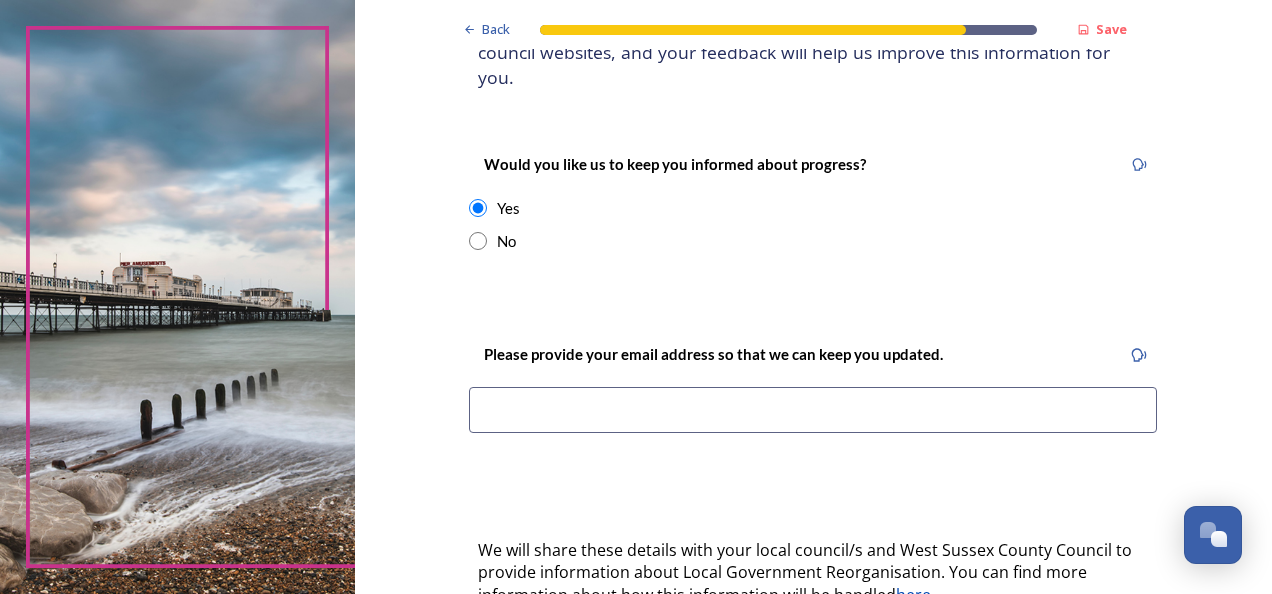 scroll, scrollTop: 300, scrollLeft: 0, axis: vertical 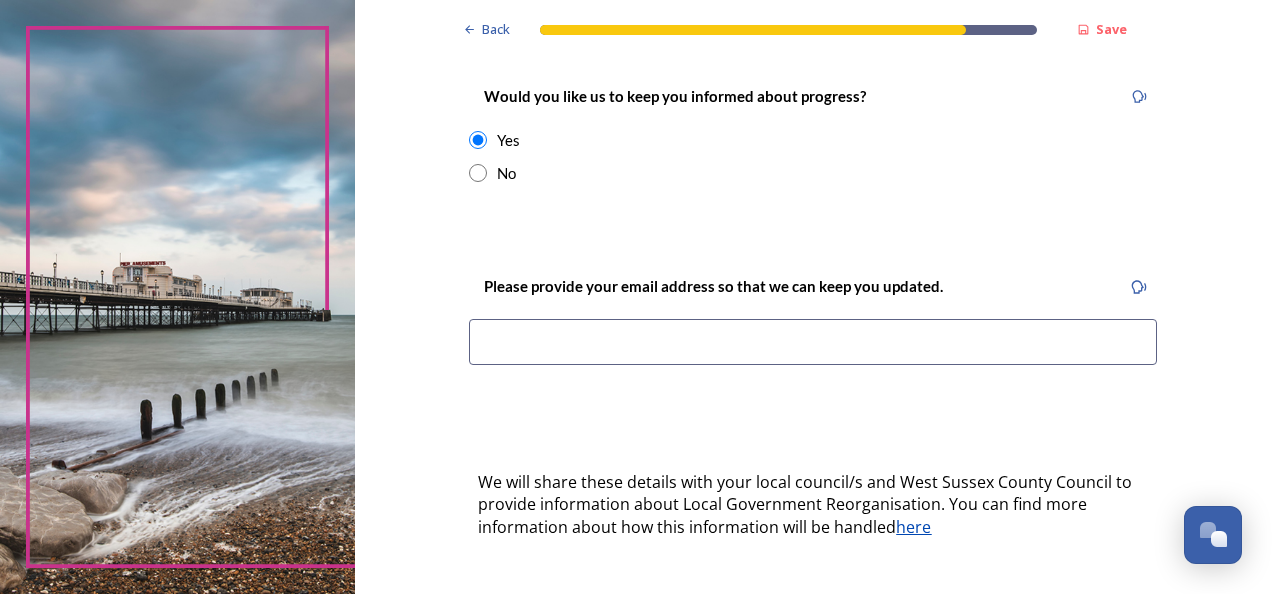 click at bounding box center [813, 342] 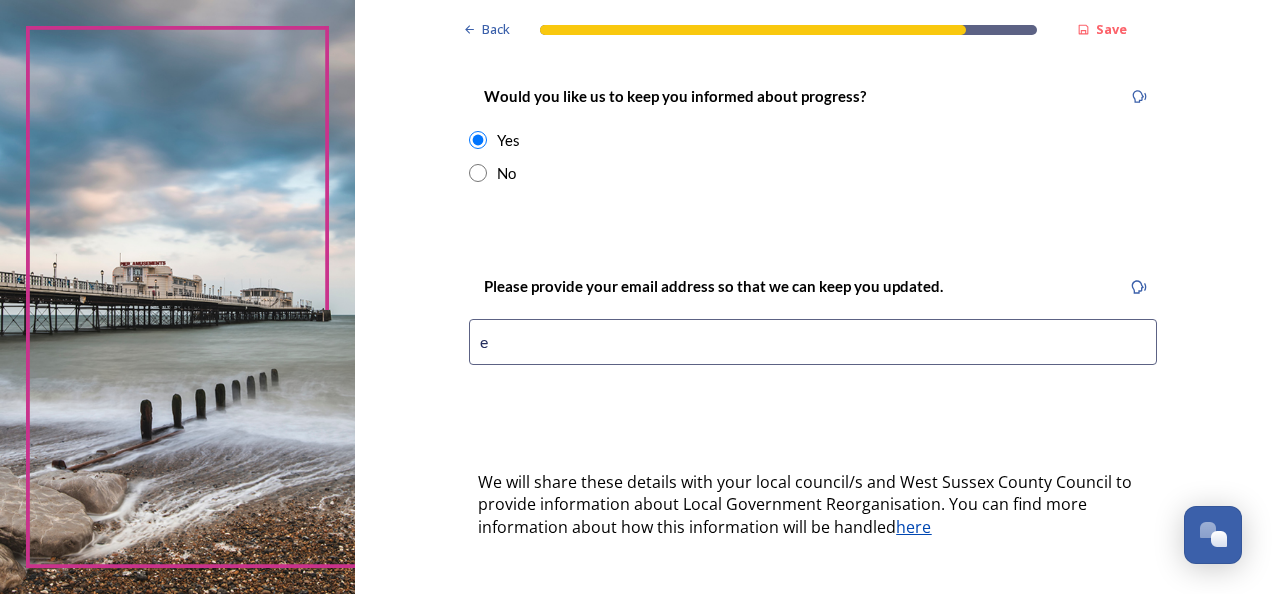 type on "[EMAIL]" 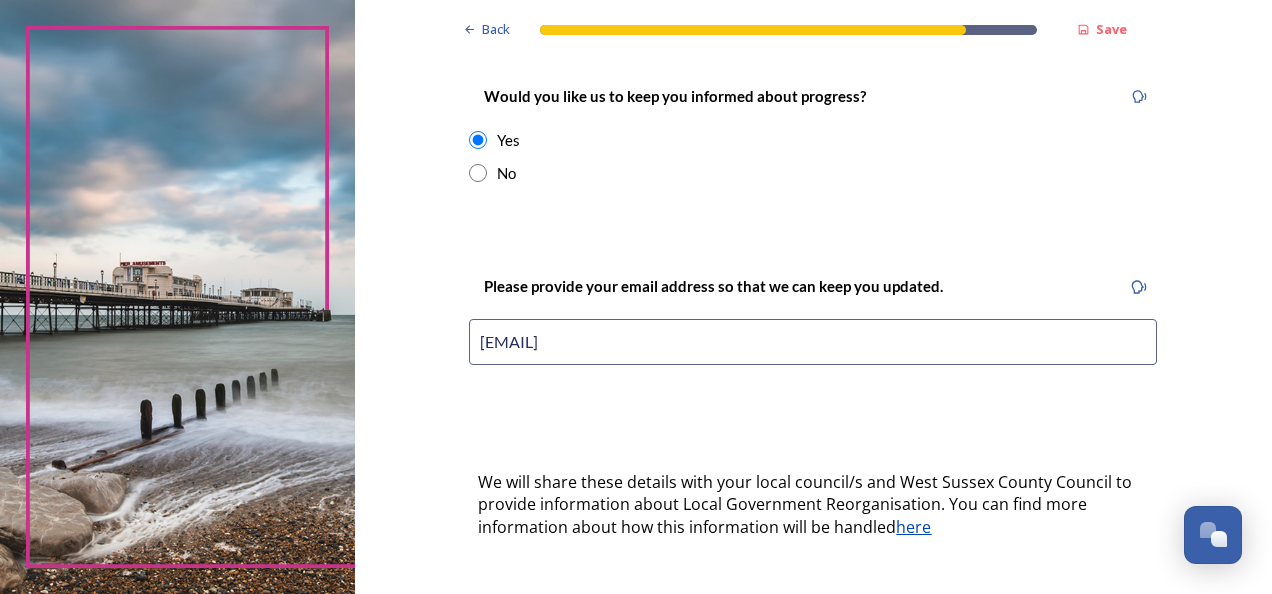 scroll, scrollTop: 500, scrollLeft: 0, axis: vertical 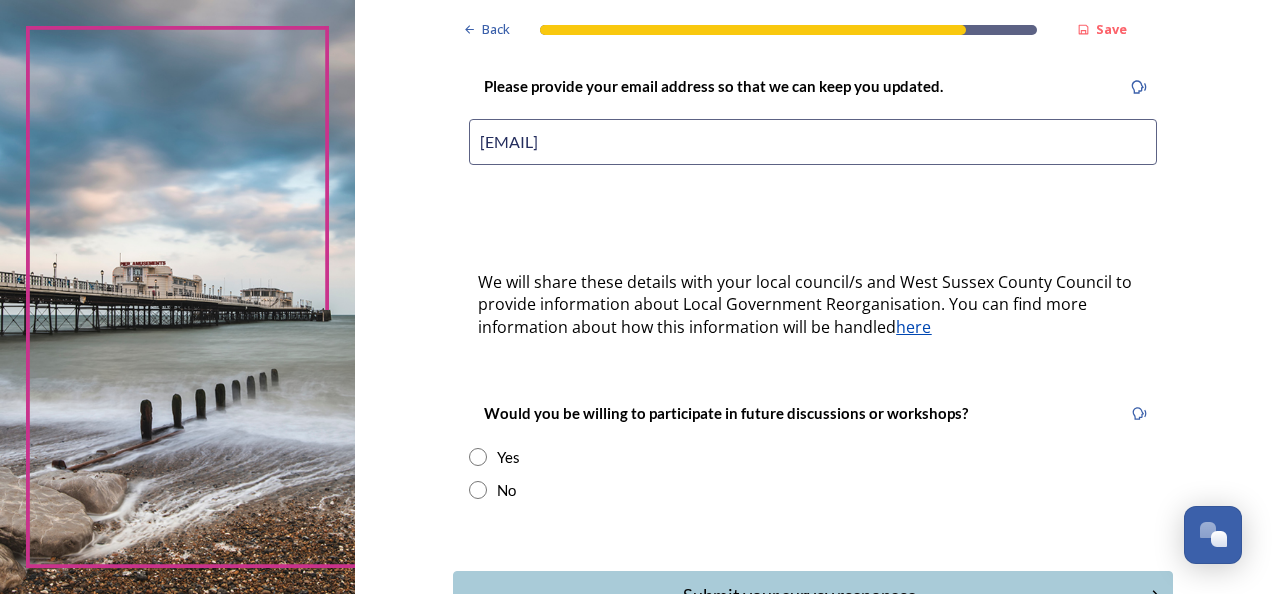 click at bounding box center [478, 457] 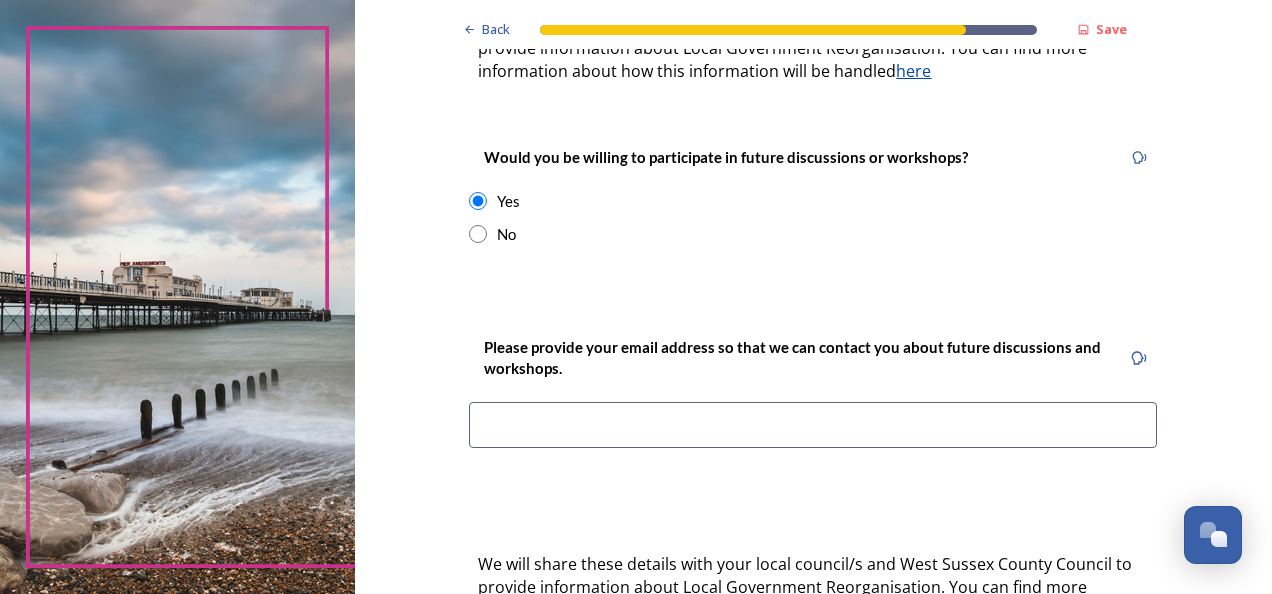 scroll, scrollTop: 900, scrollLeft: 0, axis: vertical 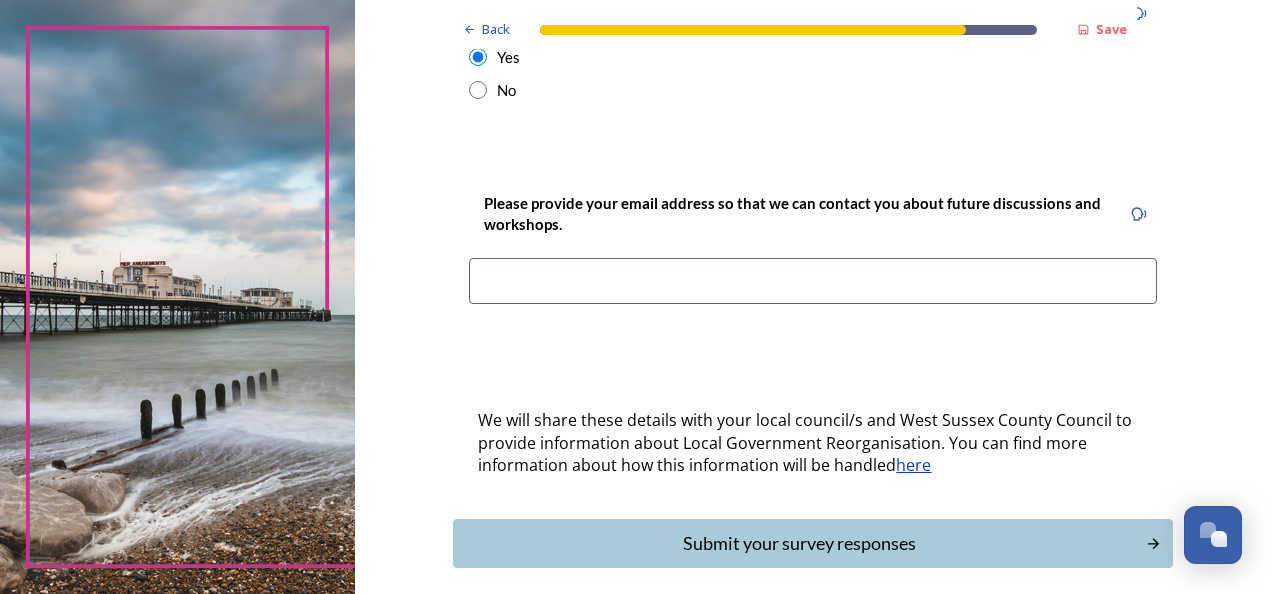 click at bounding box center (813, 281) 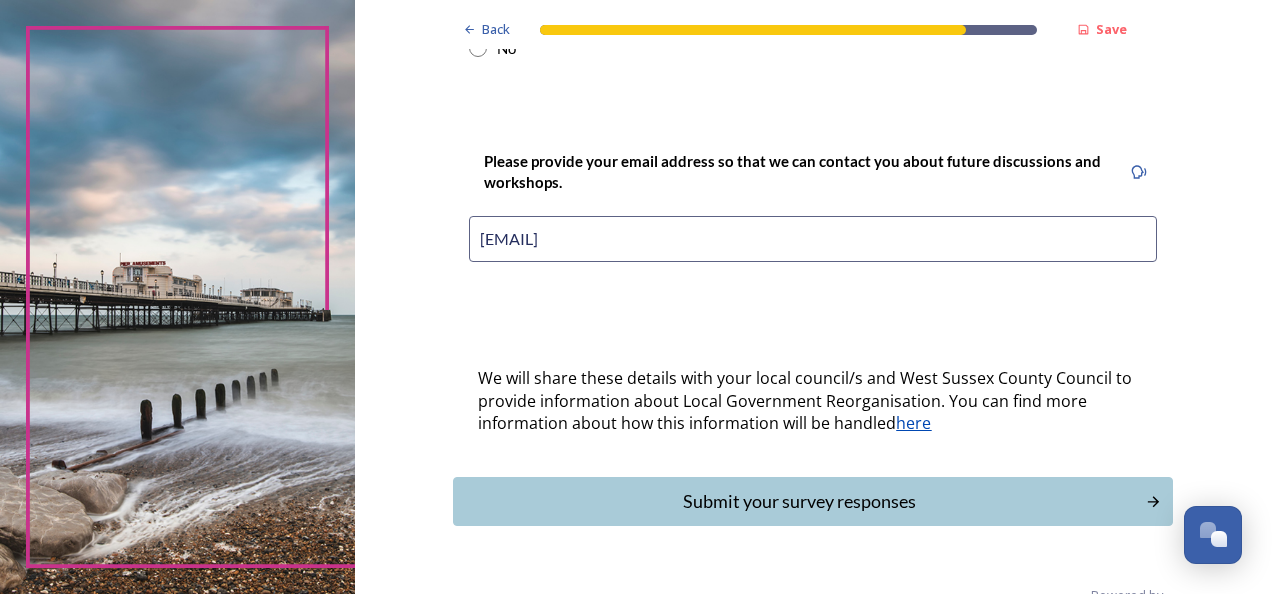 scroll, scrollTop: 963, scrollLeft: 0, axis: vertical 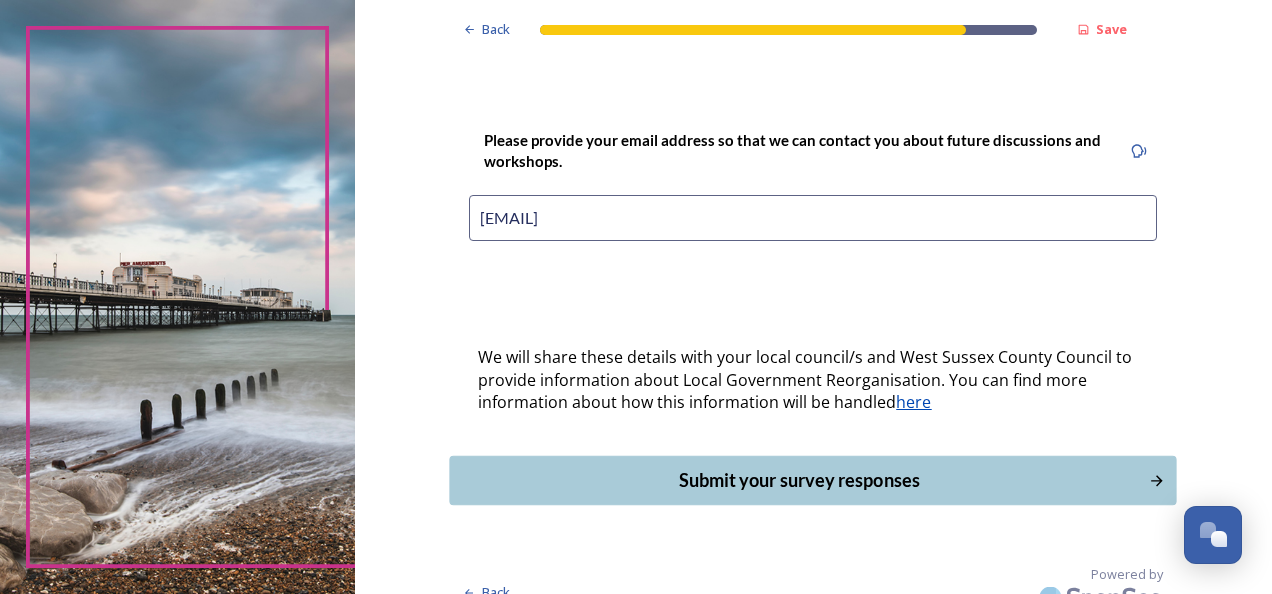 click on "Submit your survey responses" at bounding box center [799, 480] 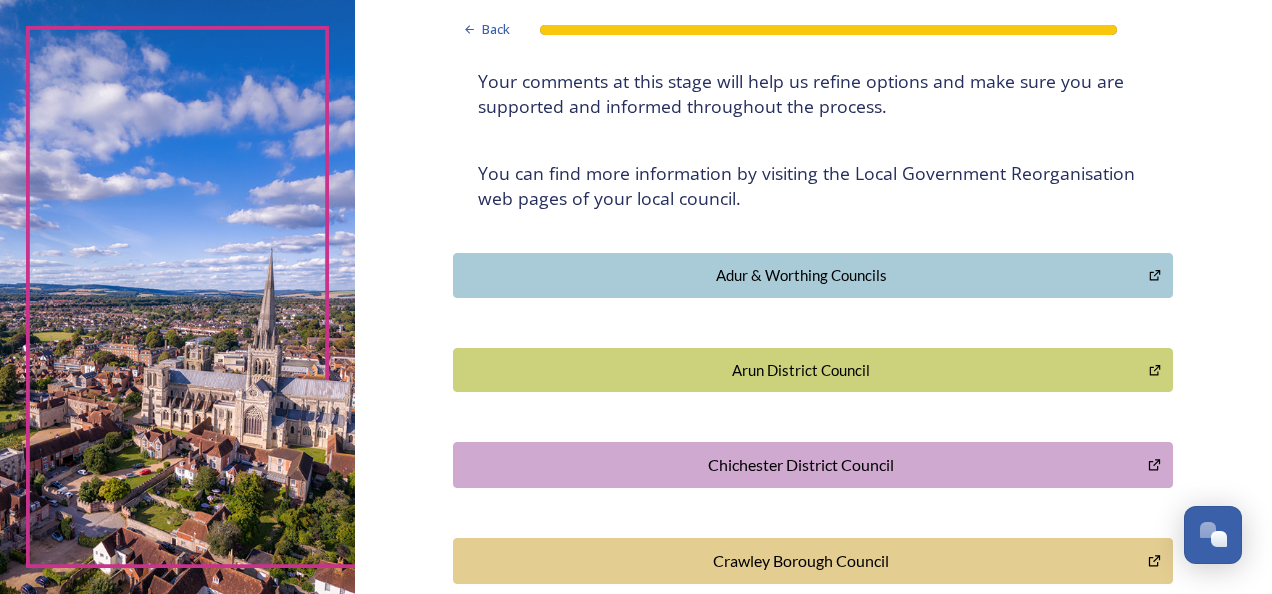 scroll, scrollTop: 600, scrollLeft: 0, axis: vertical 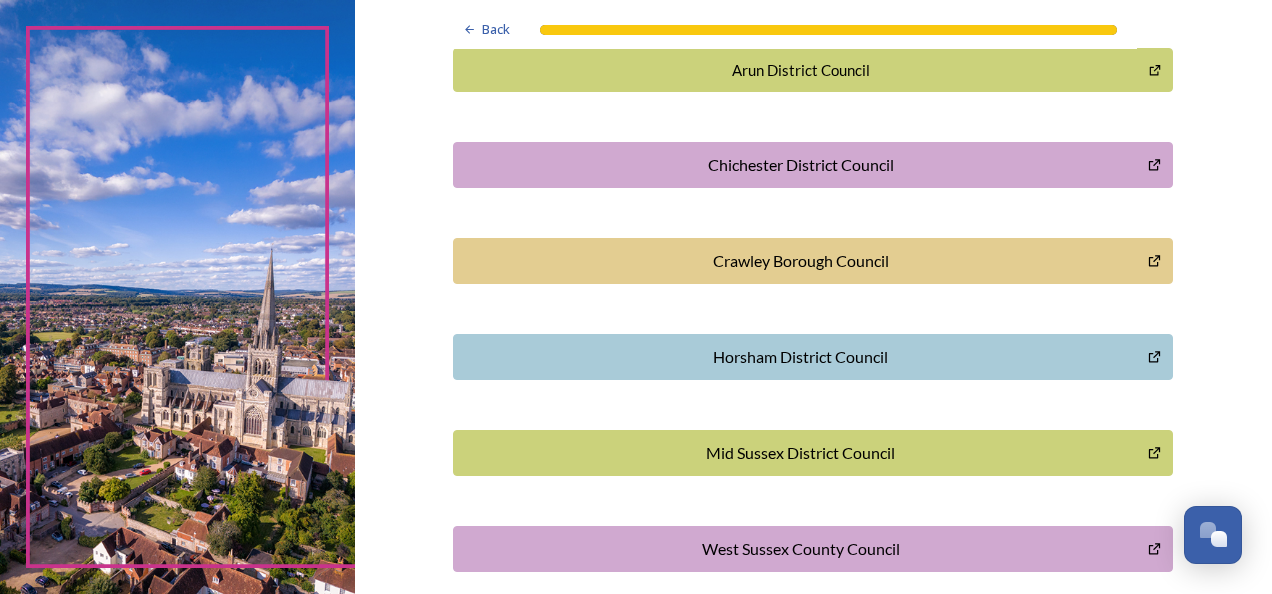 click on "Mid Sussex District Council" at bounding box center [800, 453] 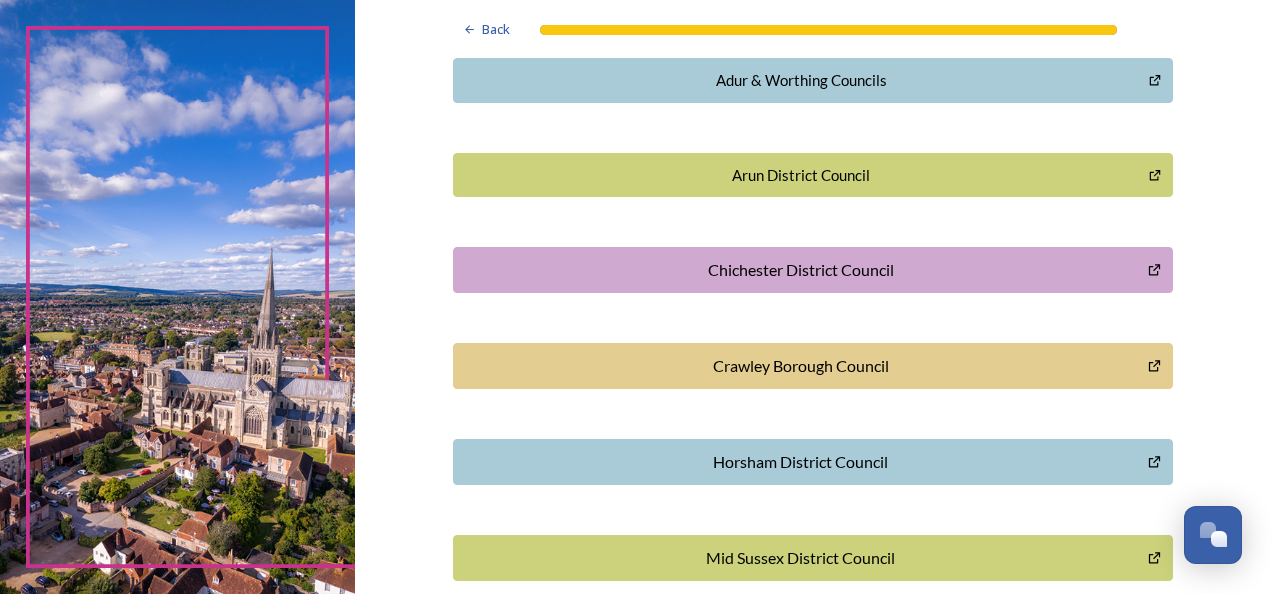 scroll, scrollTop: 290, scrollLeft: 0, axis: vertical 